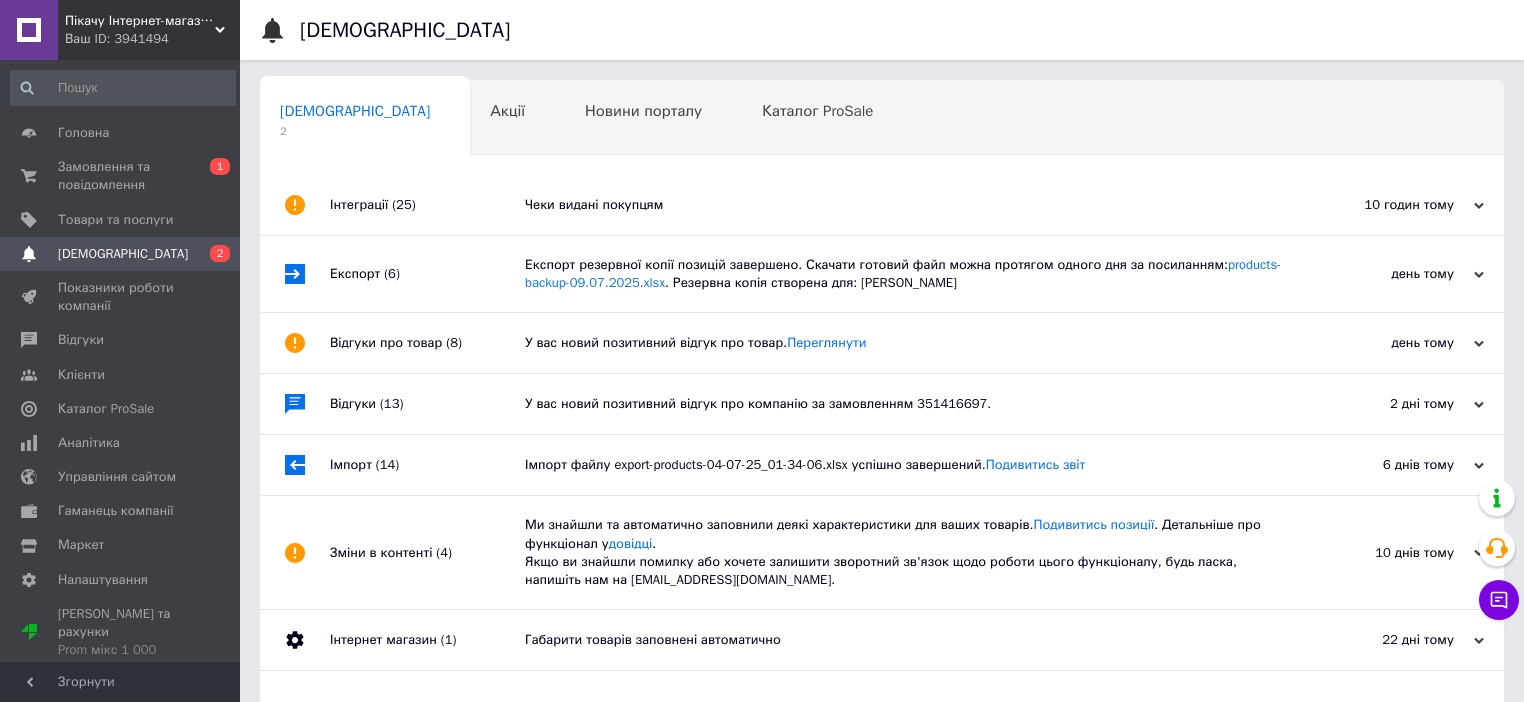 scroll, scrollTop: 0, scrollLeft: 0, axis: both 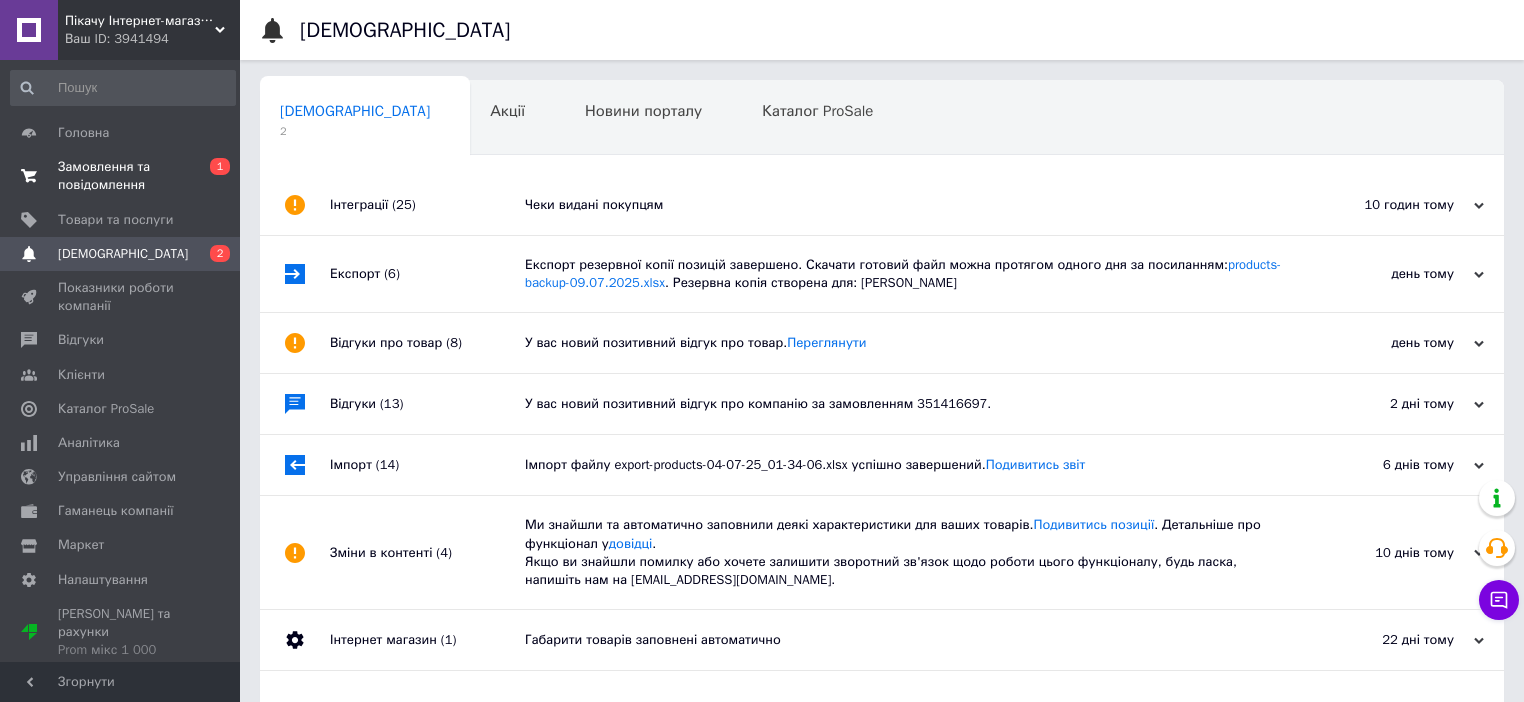 click on "Замовлення та повідомлення" at bounding box center [121, 176] 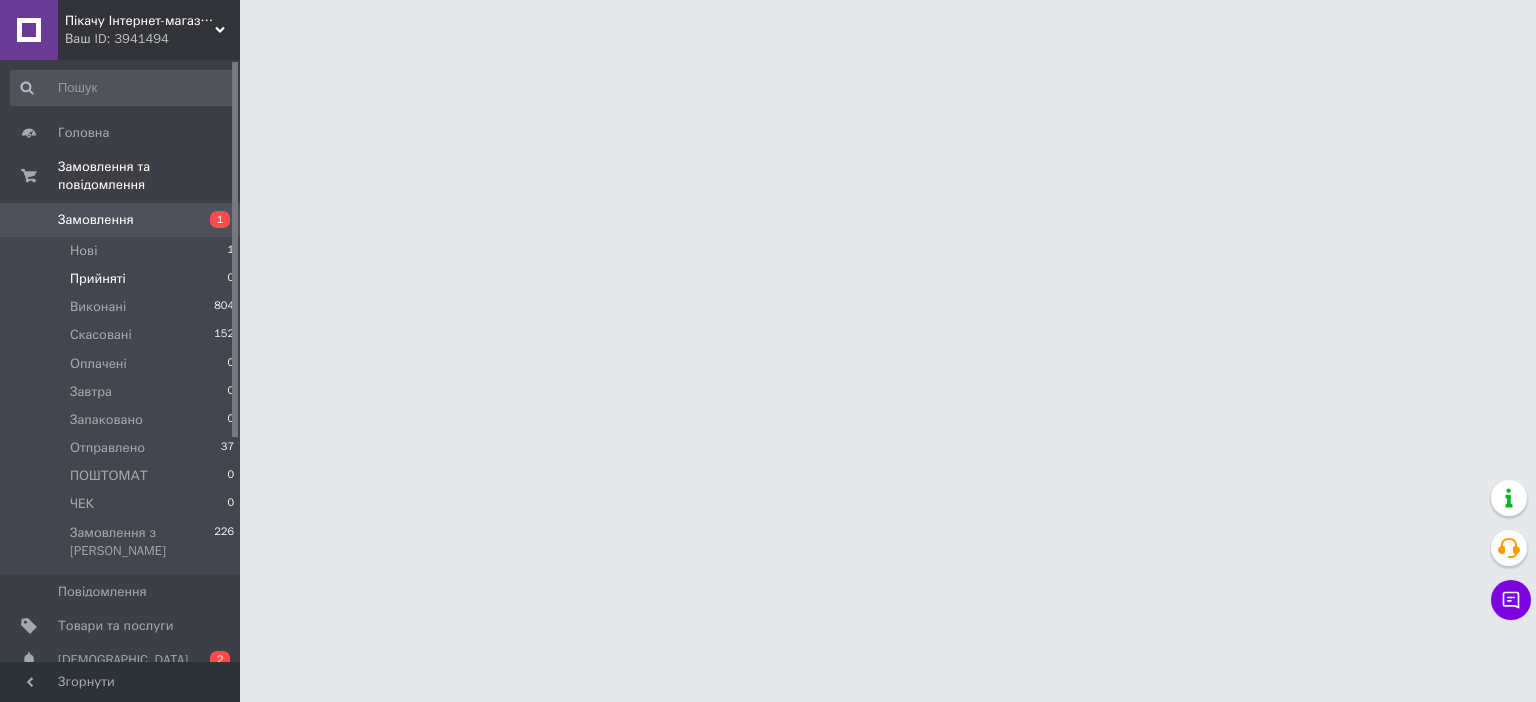 click on "Прийняті" at bounding box center [98, 279] 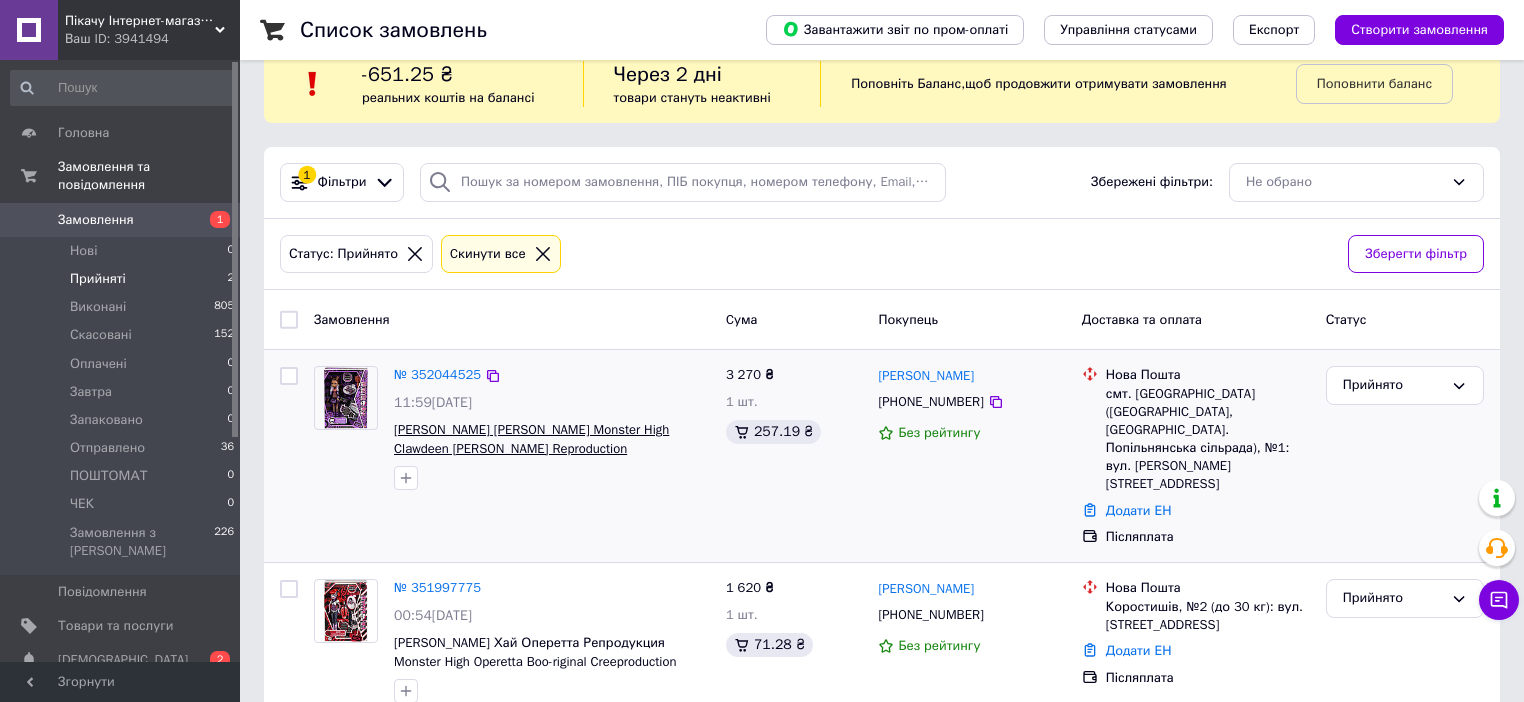 scroll, scrollTop: 42, scrollLeft: 0, axis: vertical 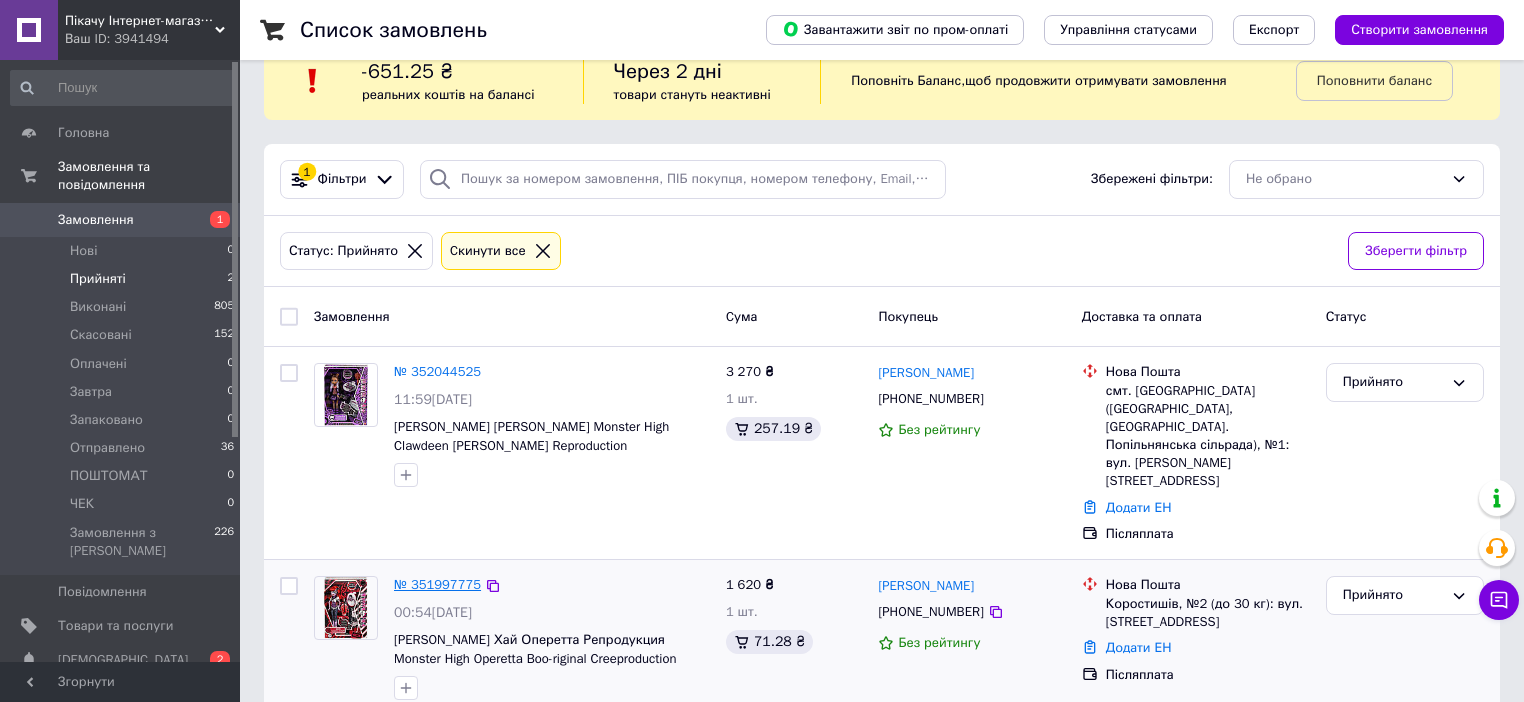 click on "№ 351997775" at bounding box center [437, 584] 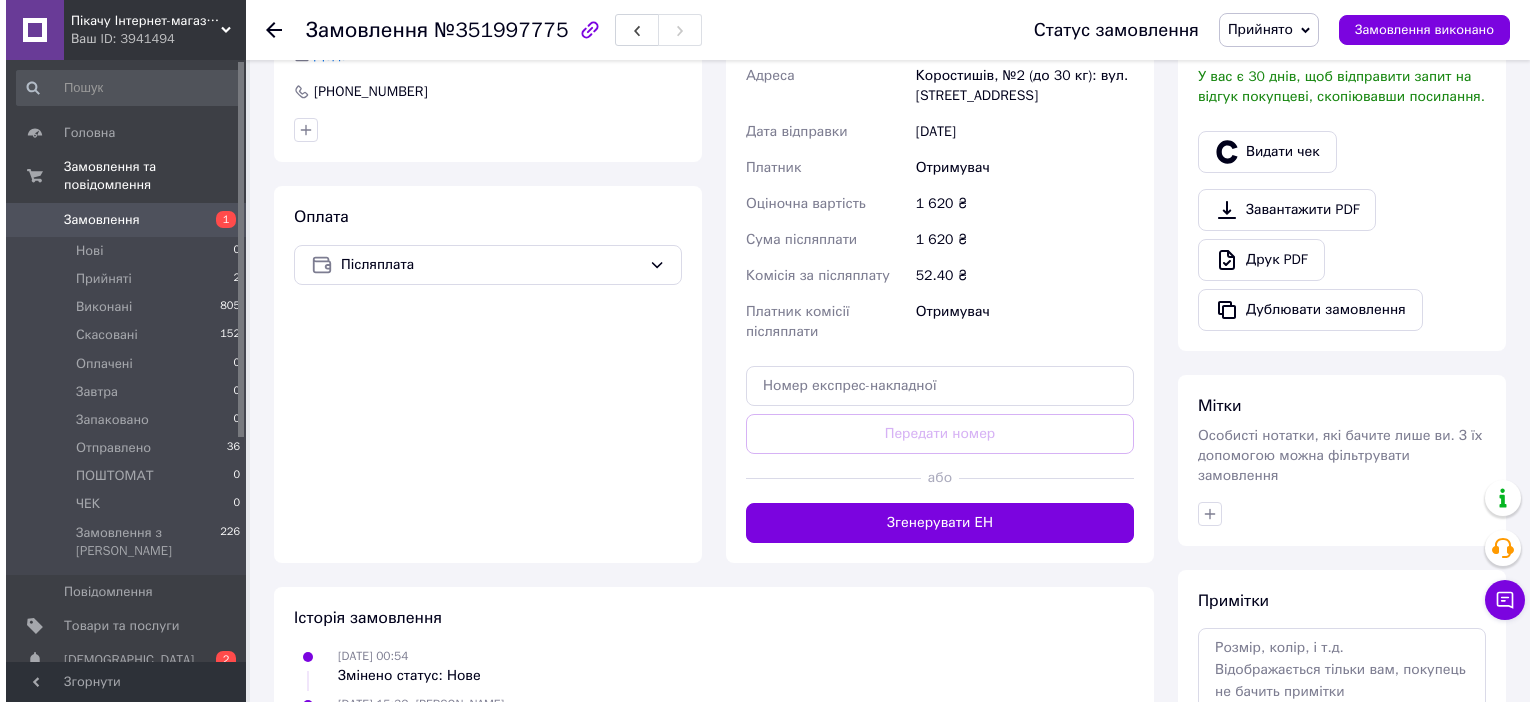 scroll, scrollTop: 362, scrollLeft: 0, axis: vertical 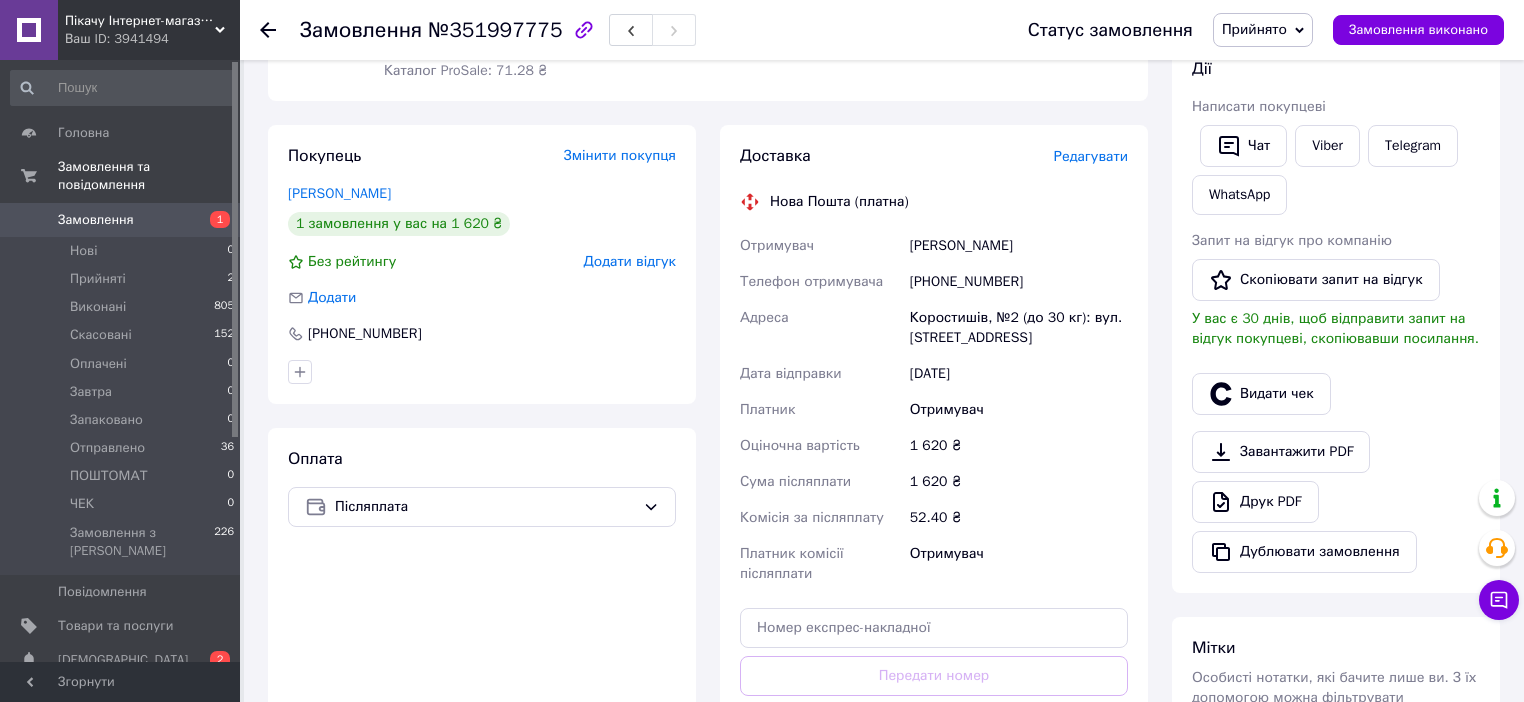 click on "Редагувати" at bounding box center (1091, 156) 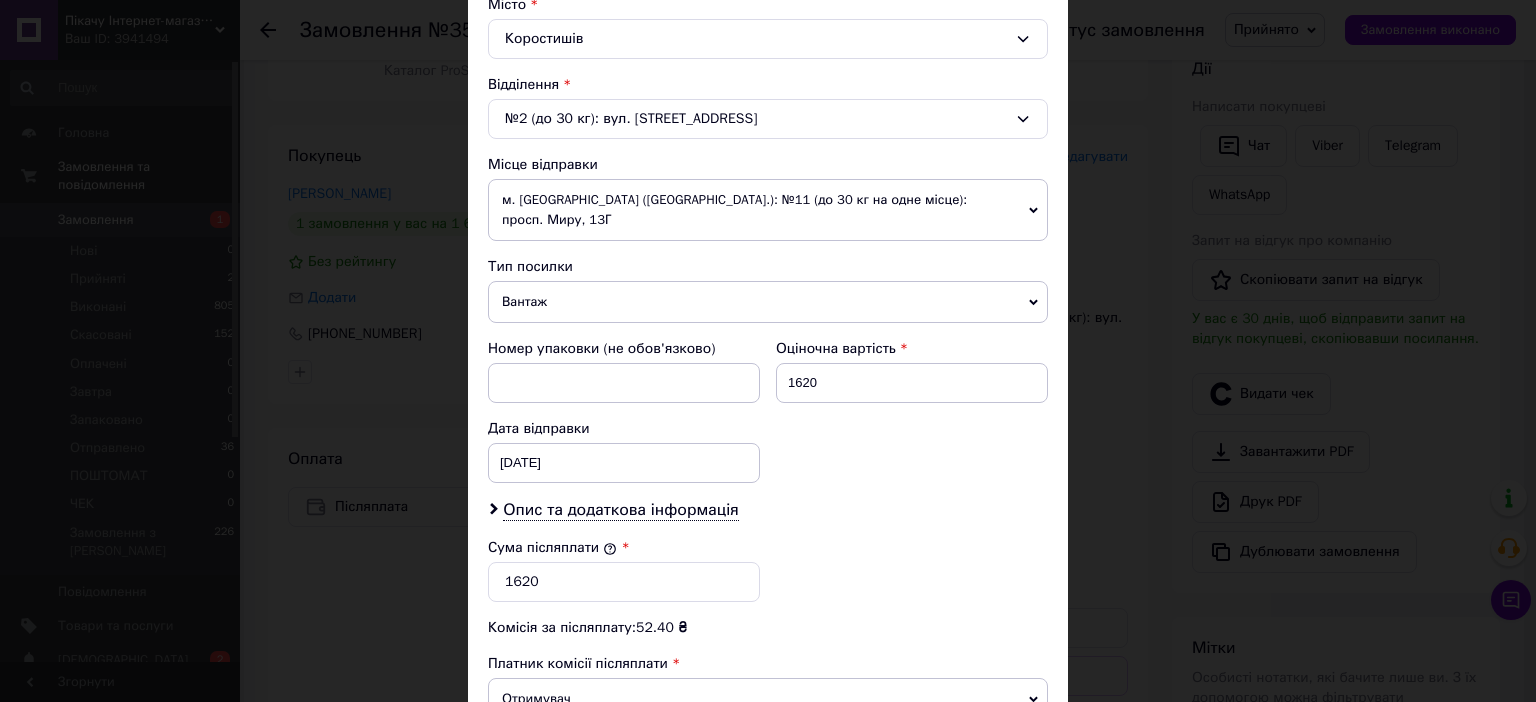 scroll, scrollTop: 400, scrollLeft: 0, axis: vertical 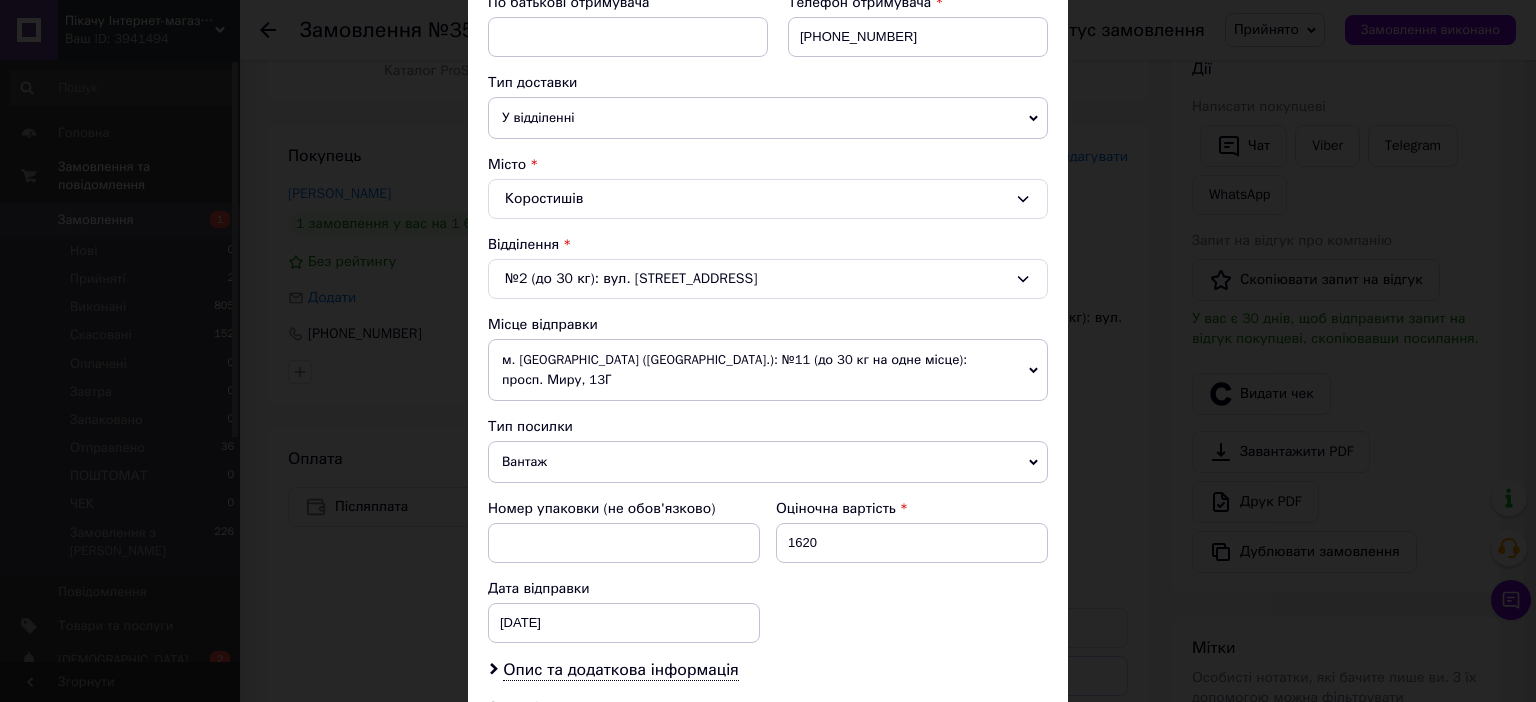 click 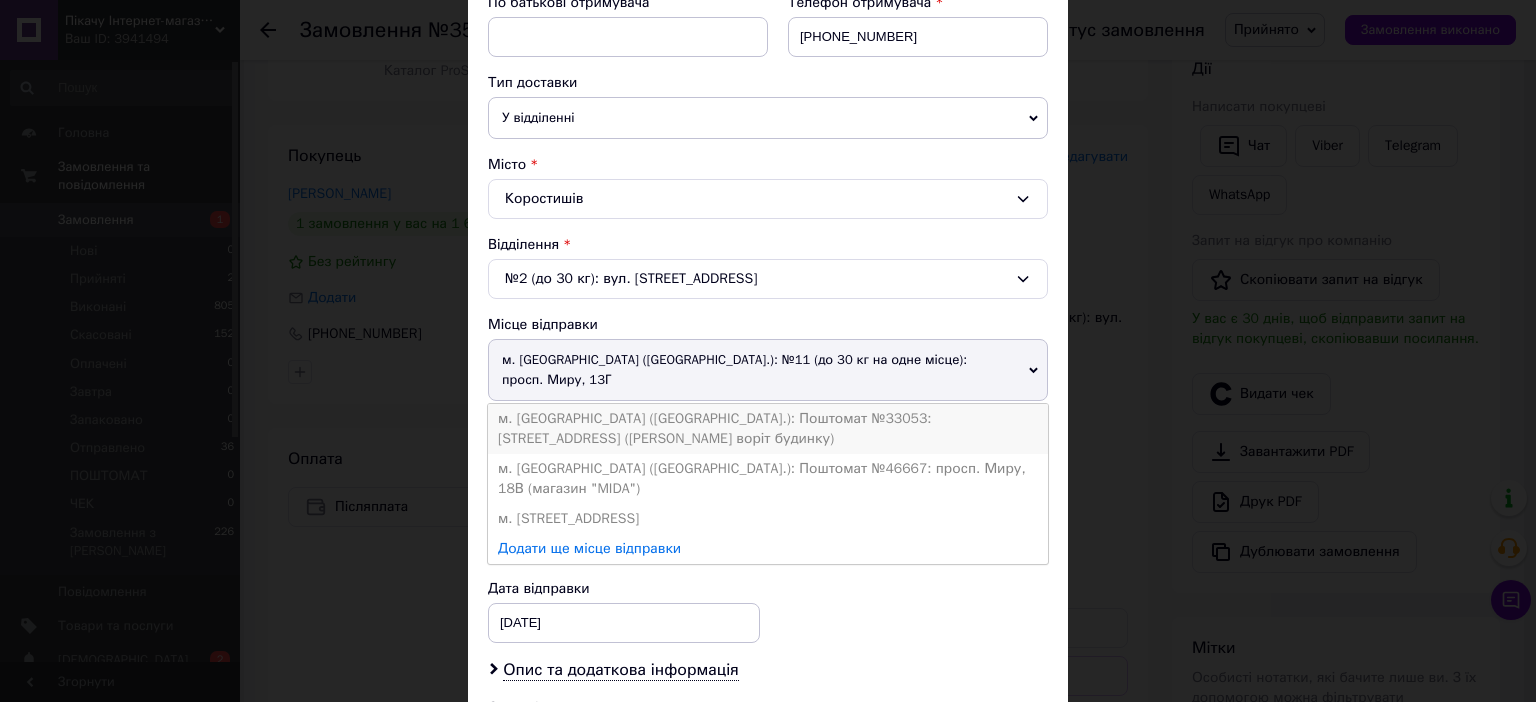 click on "м. [GEOGRAPHIC_DATA] ([GEOGRAPHIC_DATA].): Поштомат №33053: [STREET_ADDRESS] ([PERSON_NAME] воріт будинку)" at bounding box center (768, 429) 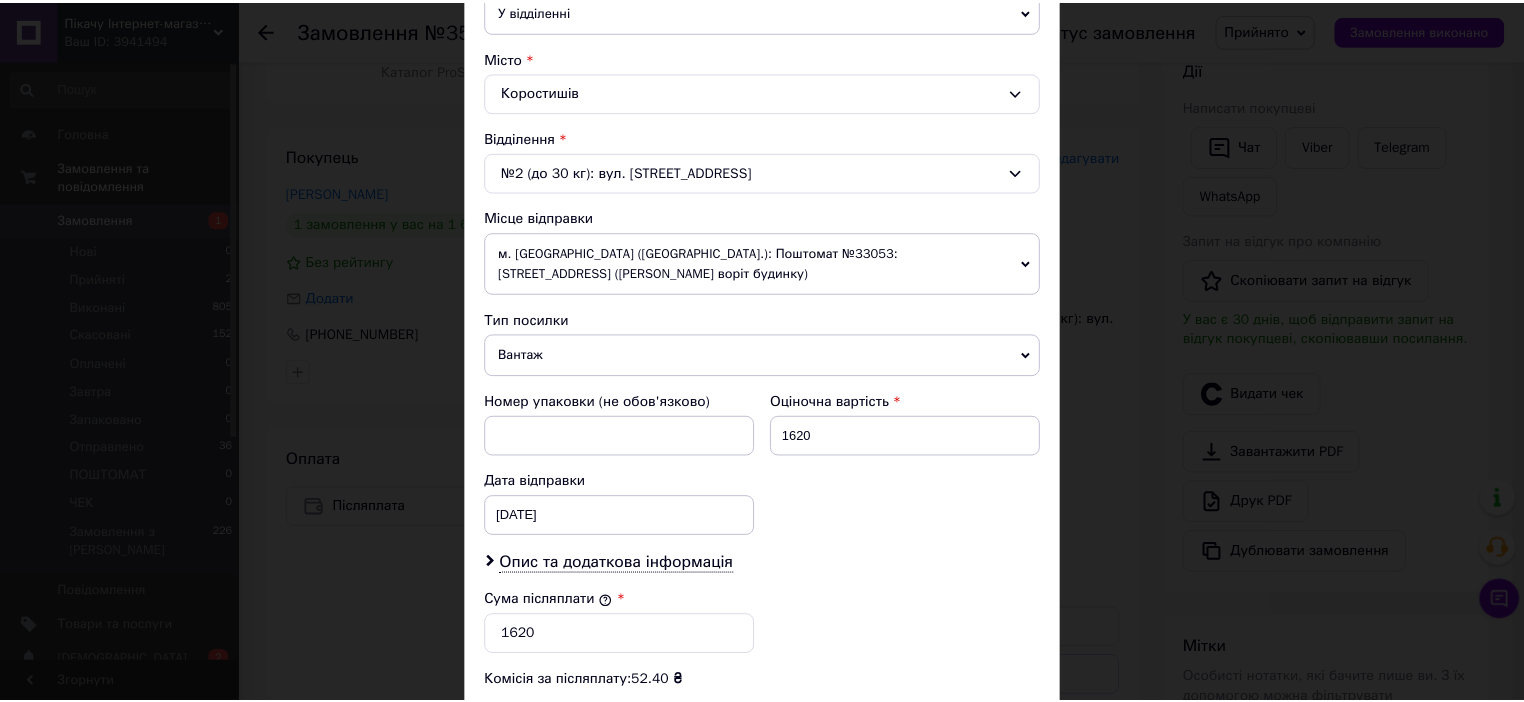 scroll, scrollTop: 800, scrollLeft: 0, axis: vertical 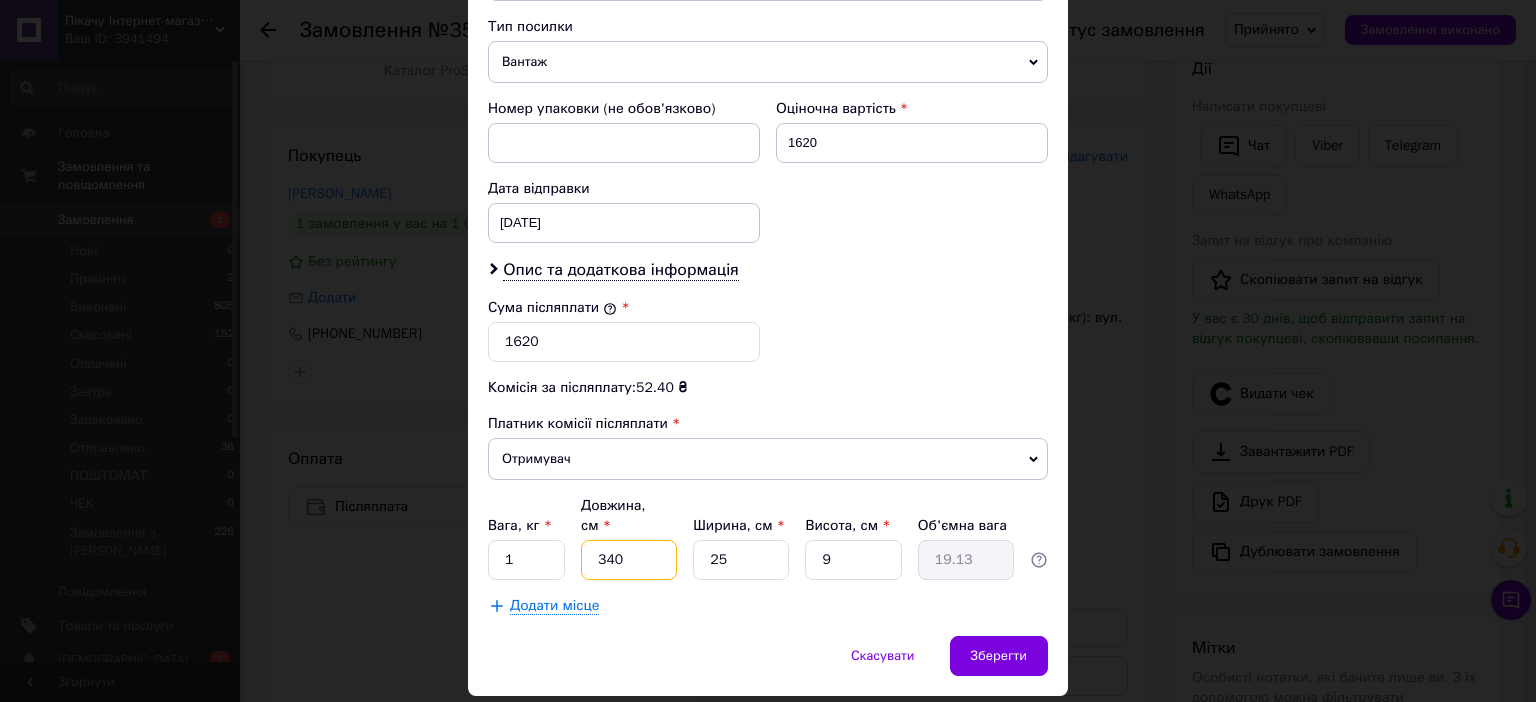 click on "340" at bounding box center (629, 560) 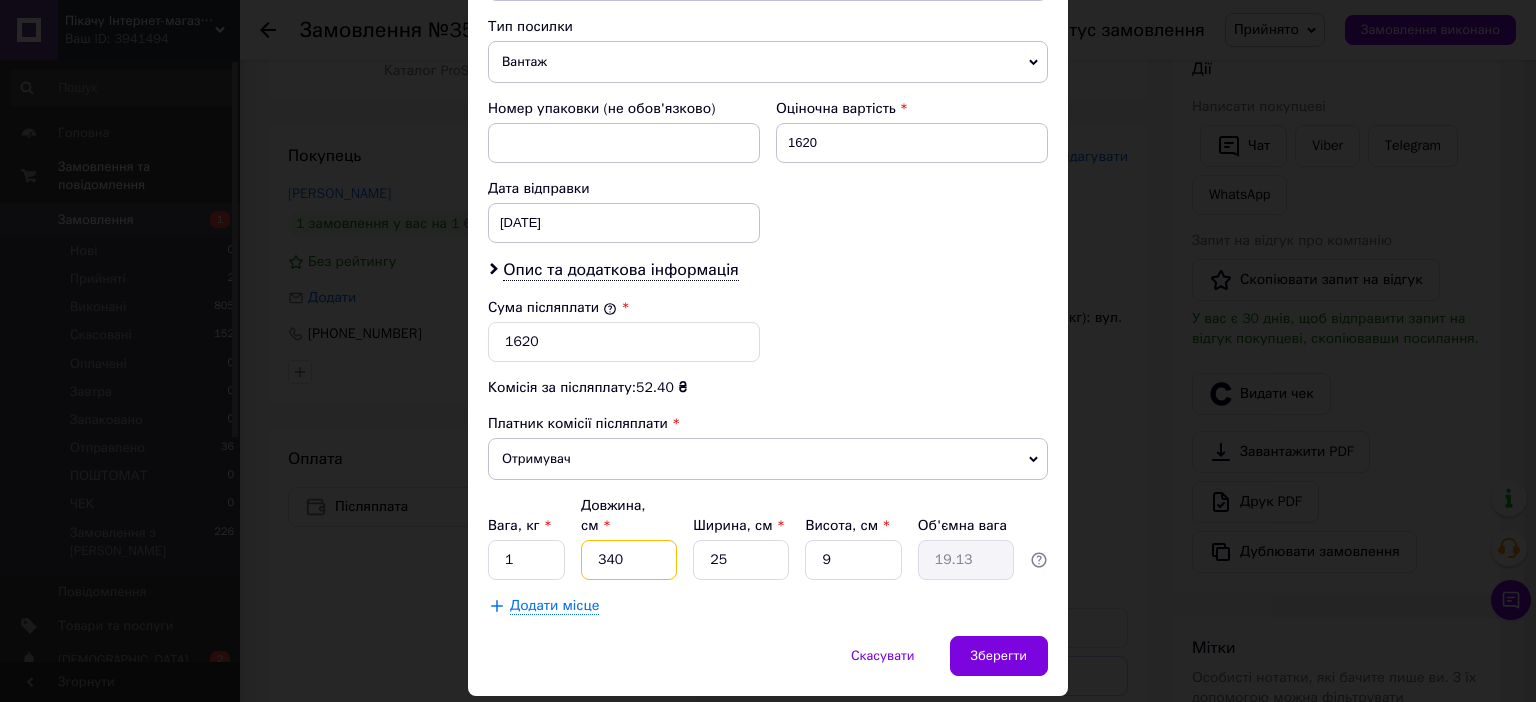 type on "34" 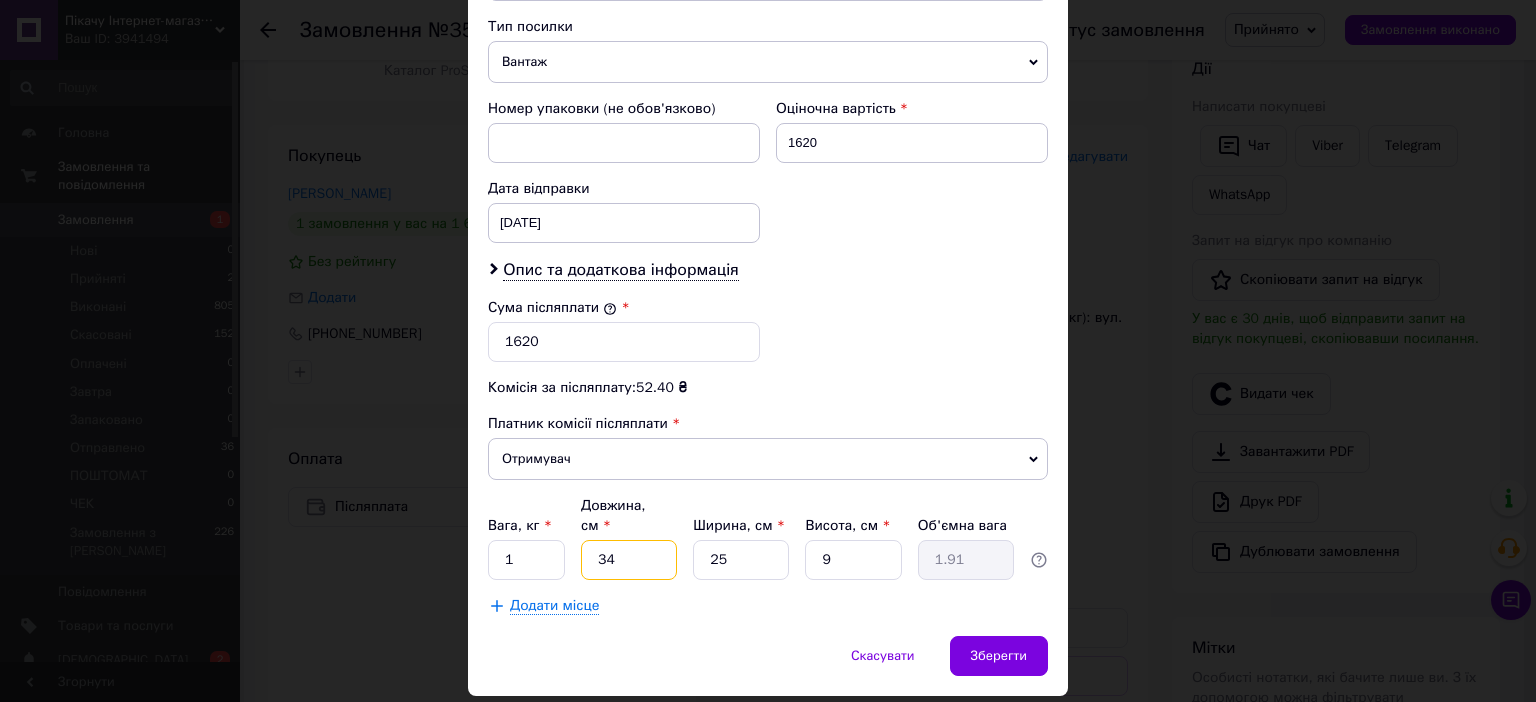 type on "3" 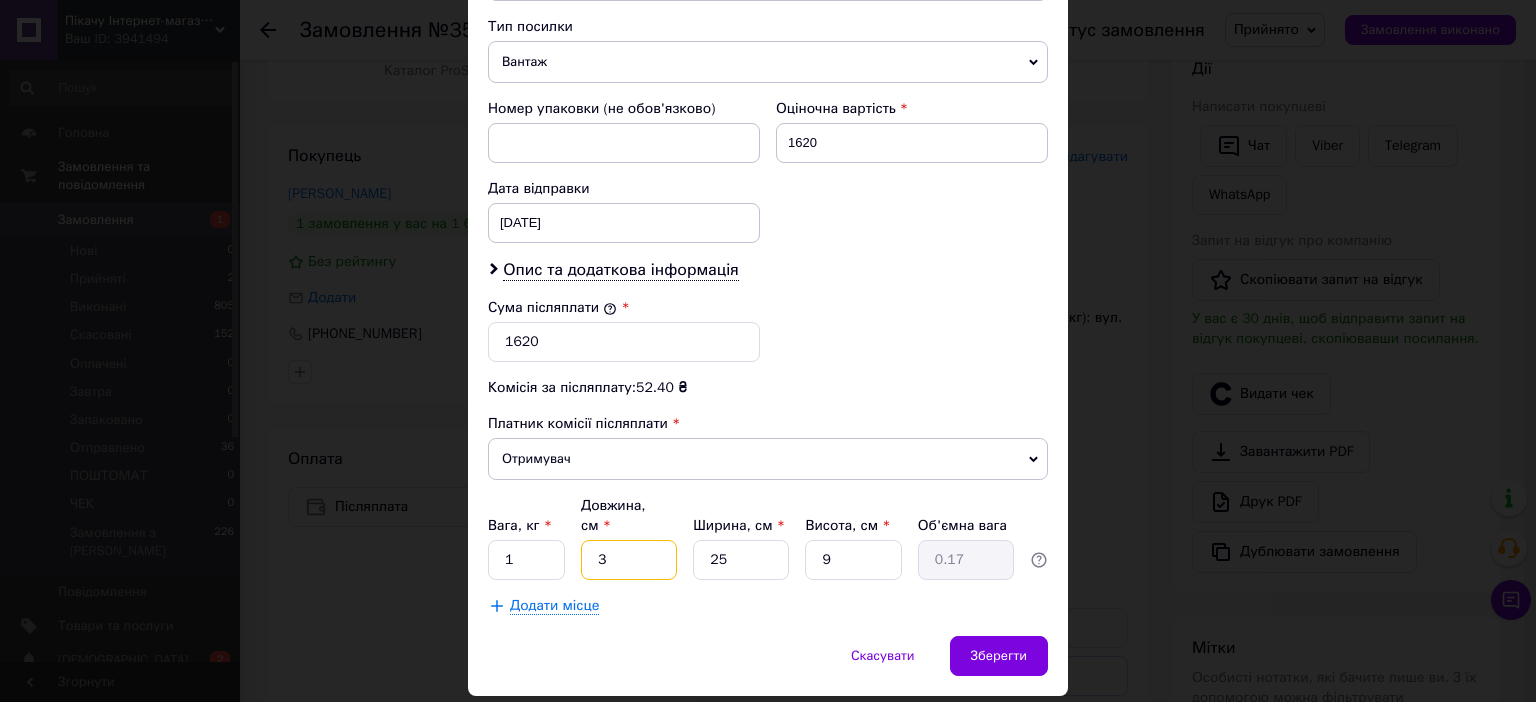 type on "30" 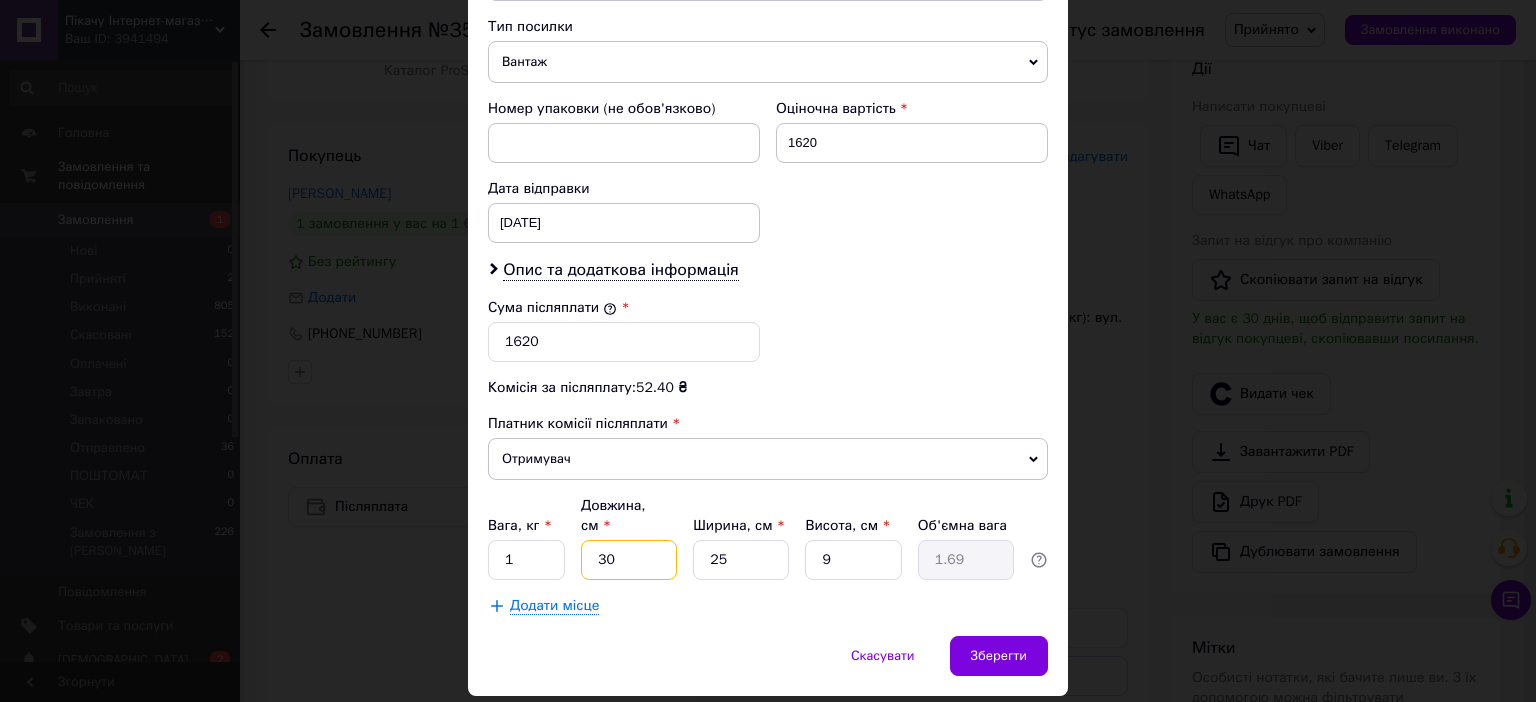 type on "30" 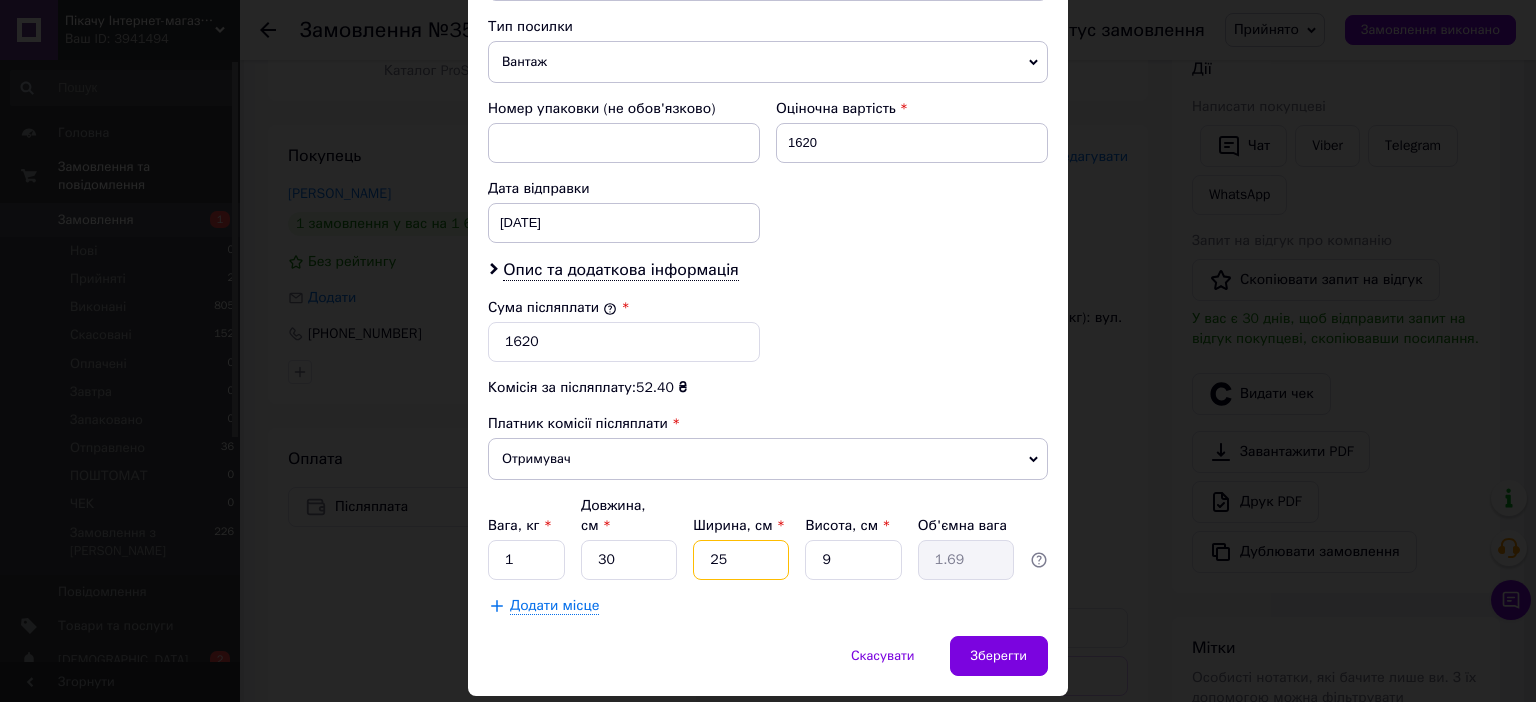 click on "25" at bounding box center (741, 560) 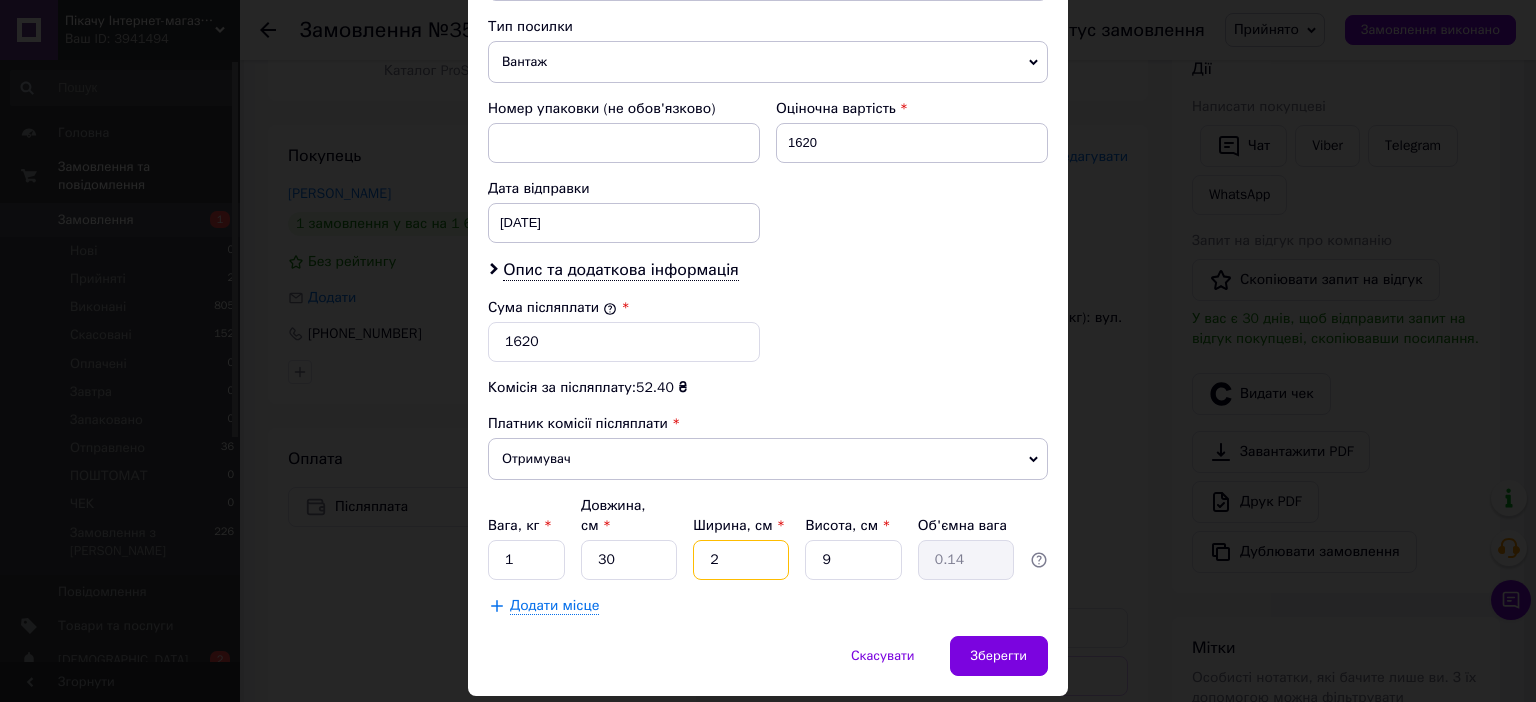 type on "20" 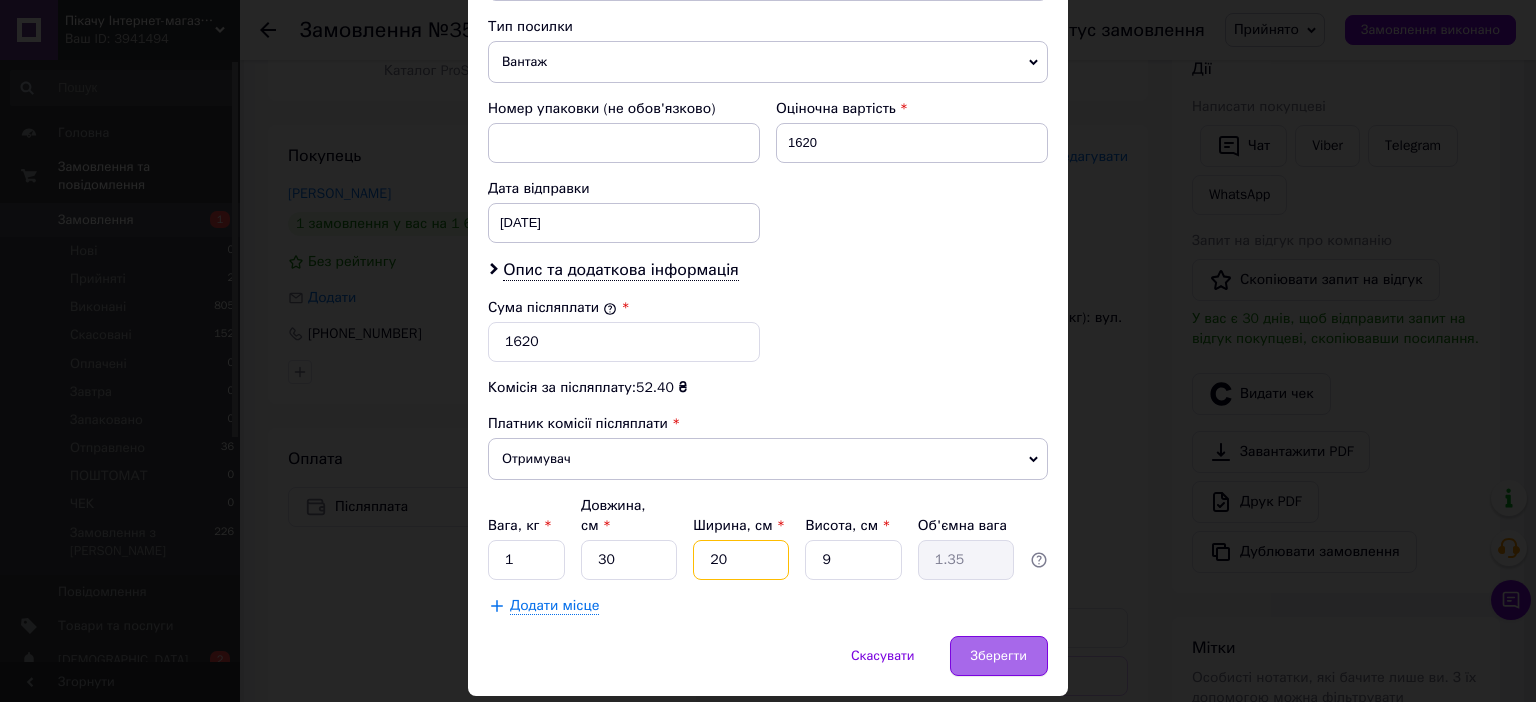 type on "20" 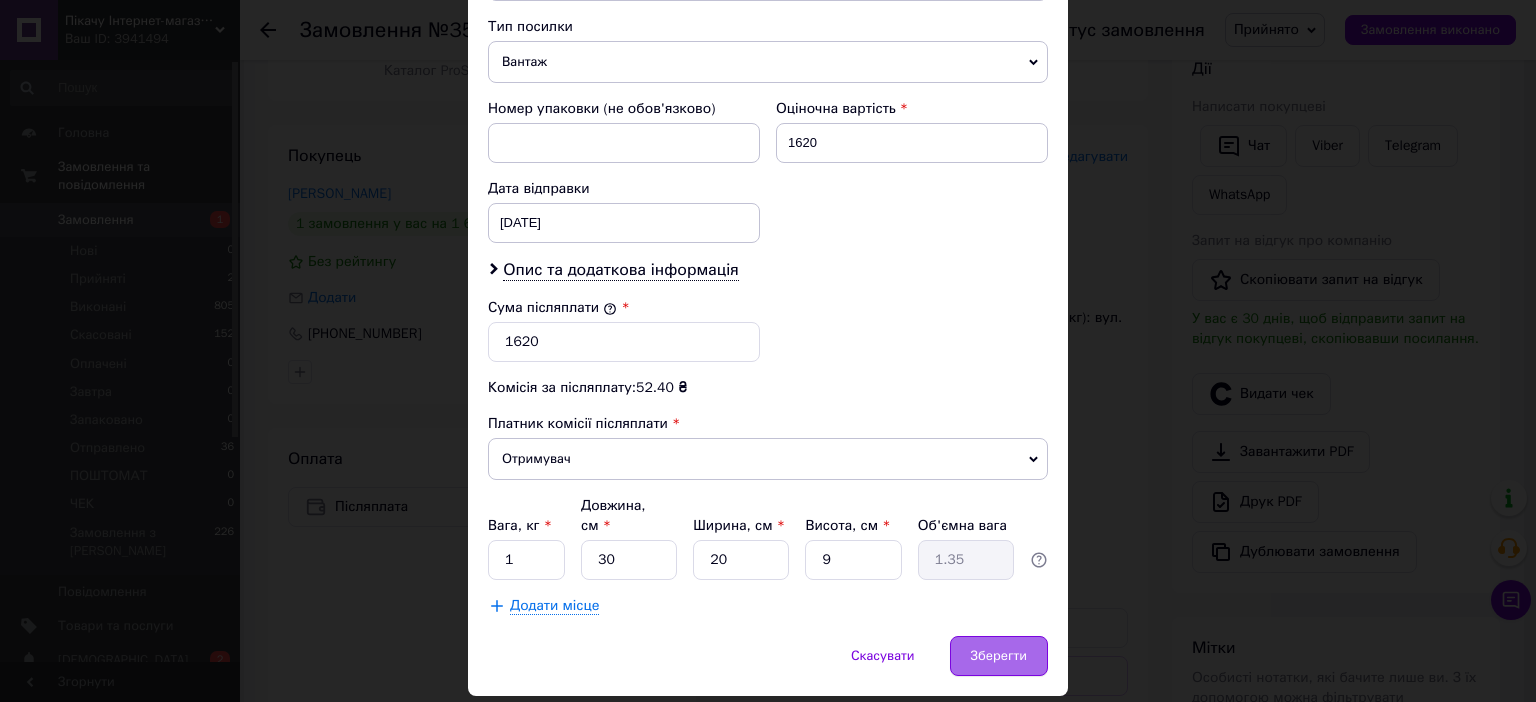 click on "Зберегти" at bounding box center [999, 656] 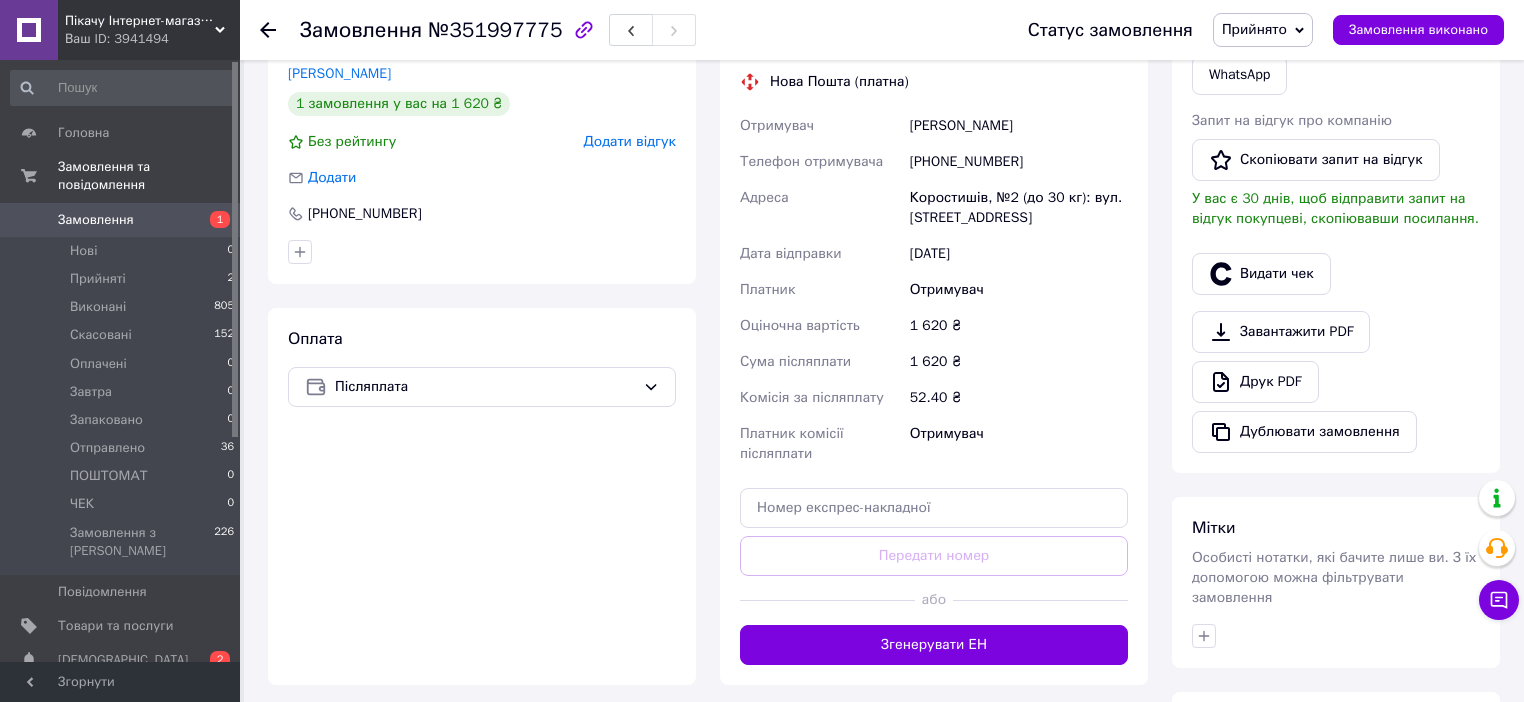 scroll, scrollTop: 534, scrollLeft: 0, axis: vertical 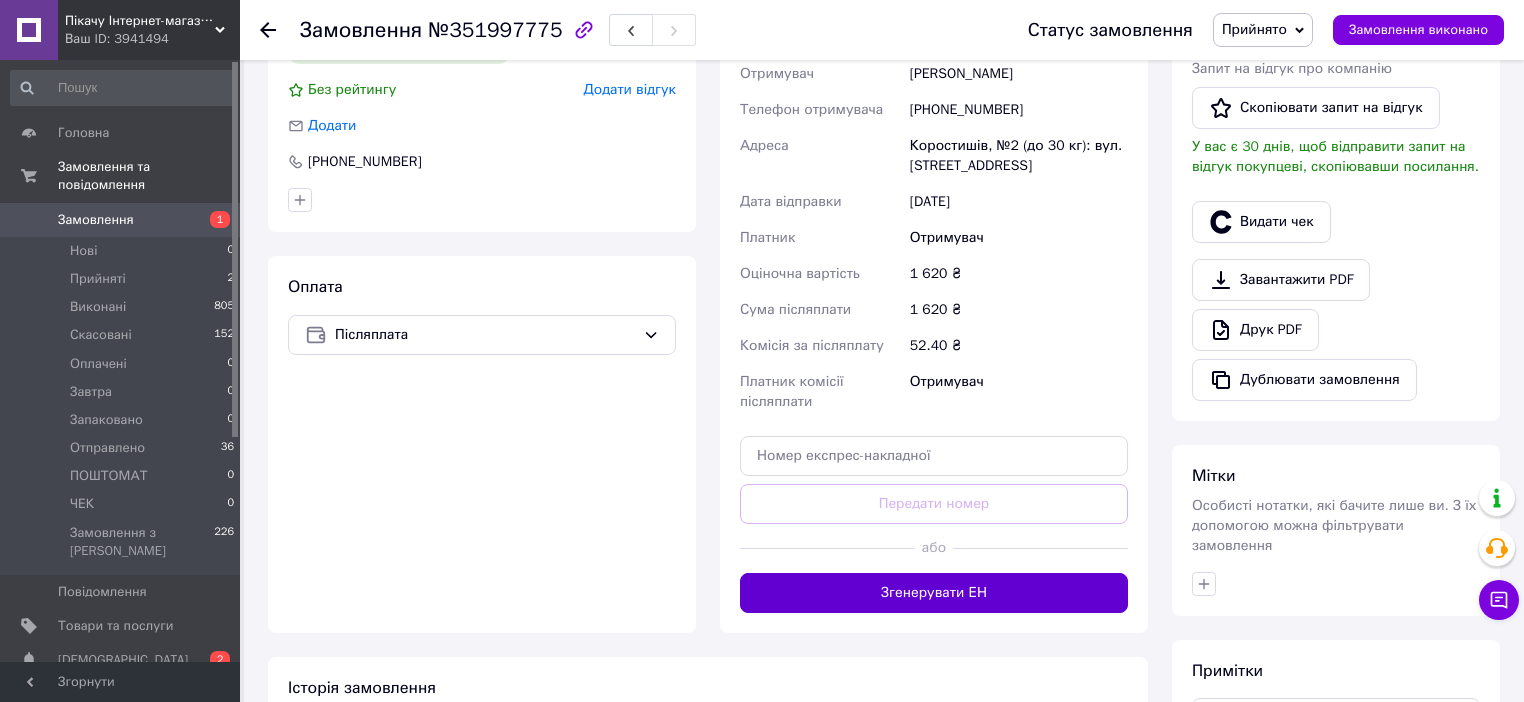 click on "Згенерувати ЕН" at bounding box center (934, 593) 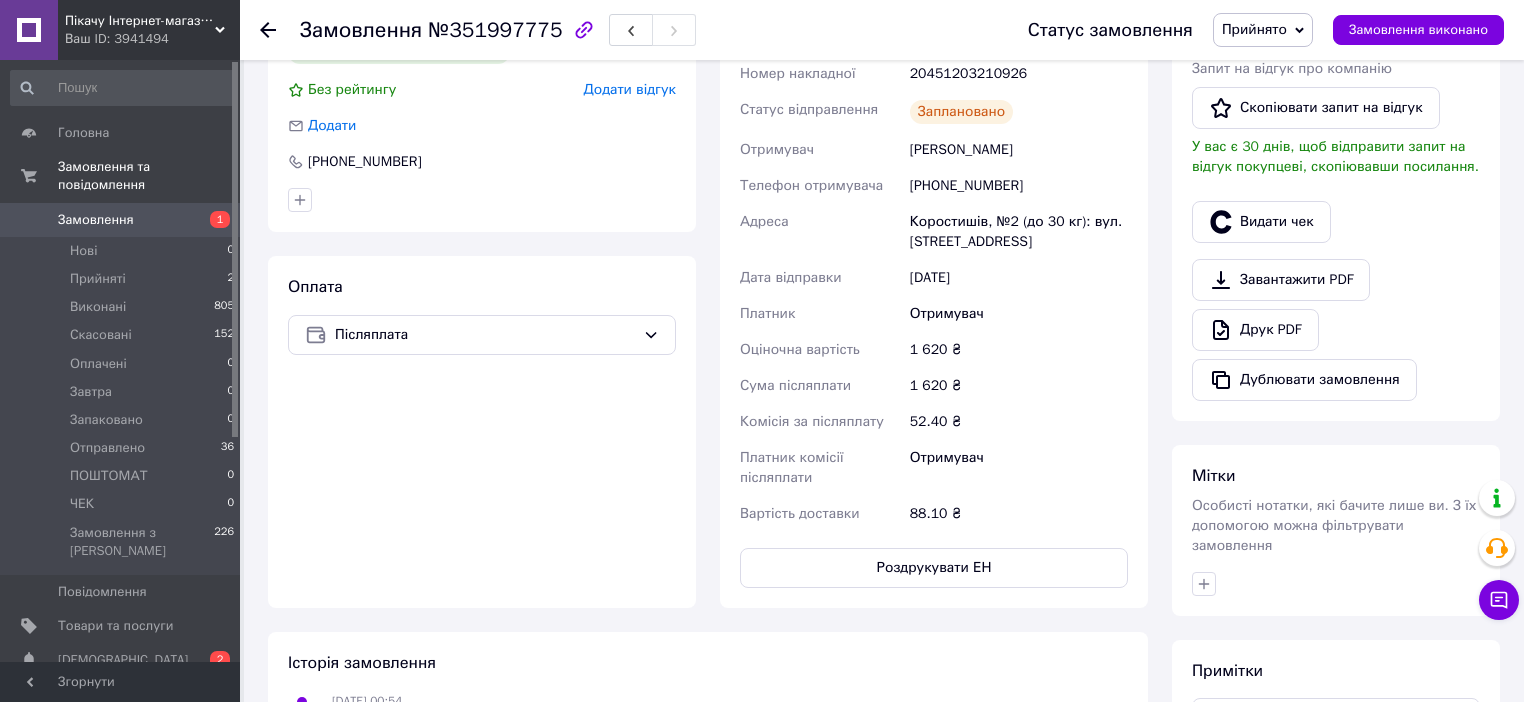 click 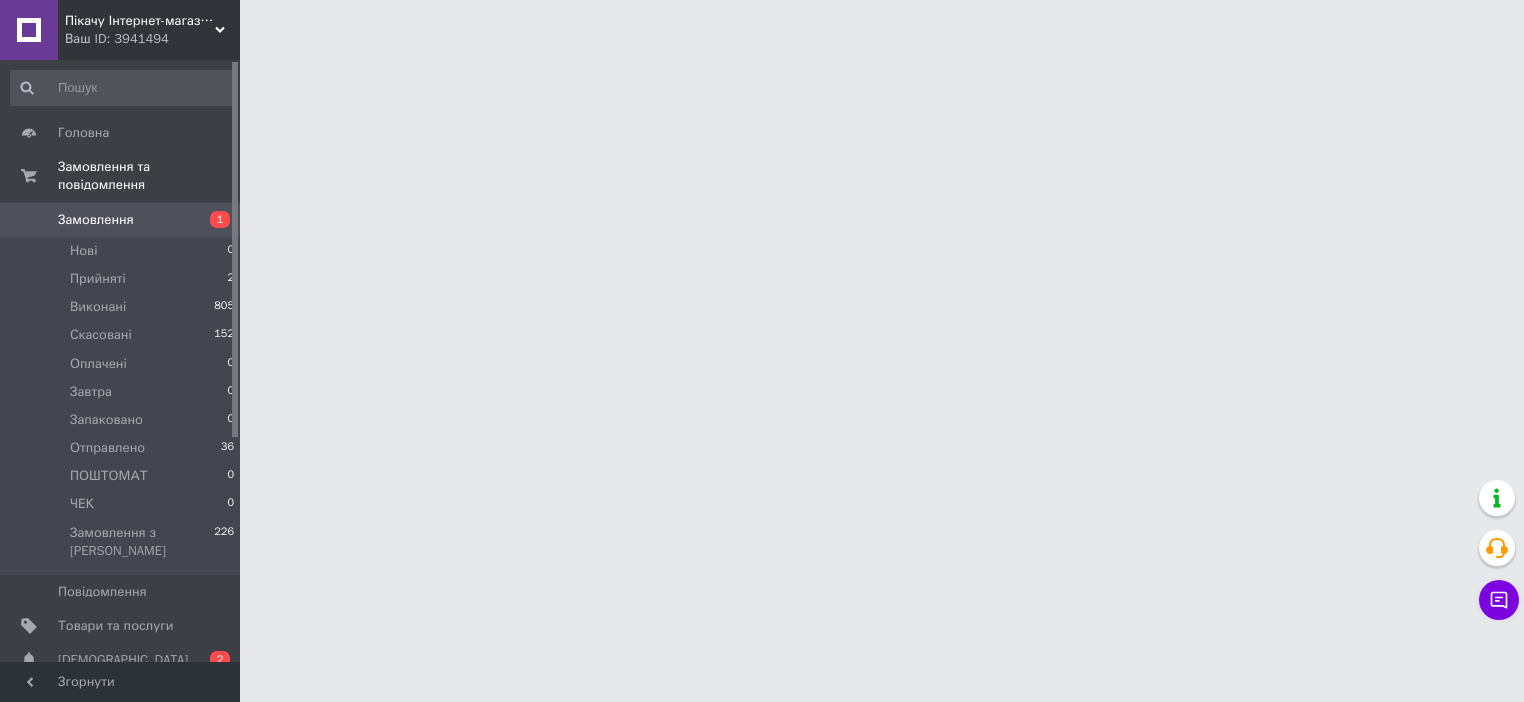 scroll, scrollTop: 0, scrollLeft: 0, axis: both 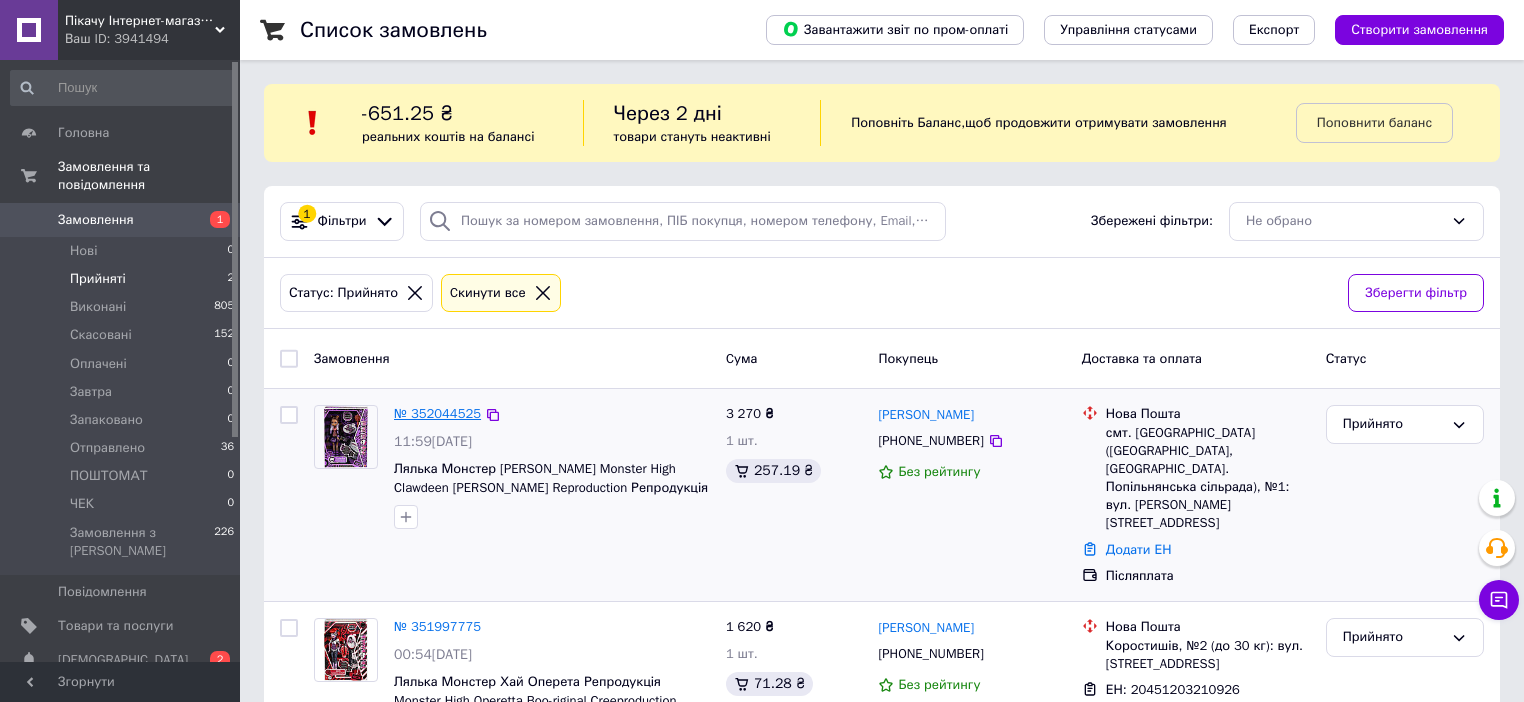 click on "№ 352044525" at bounding box center [437, 413] 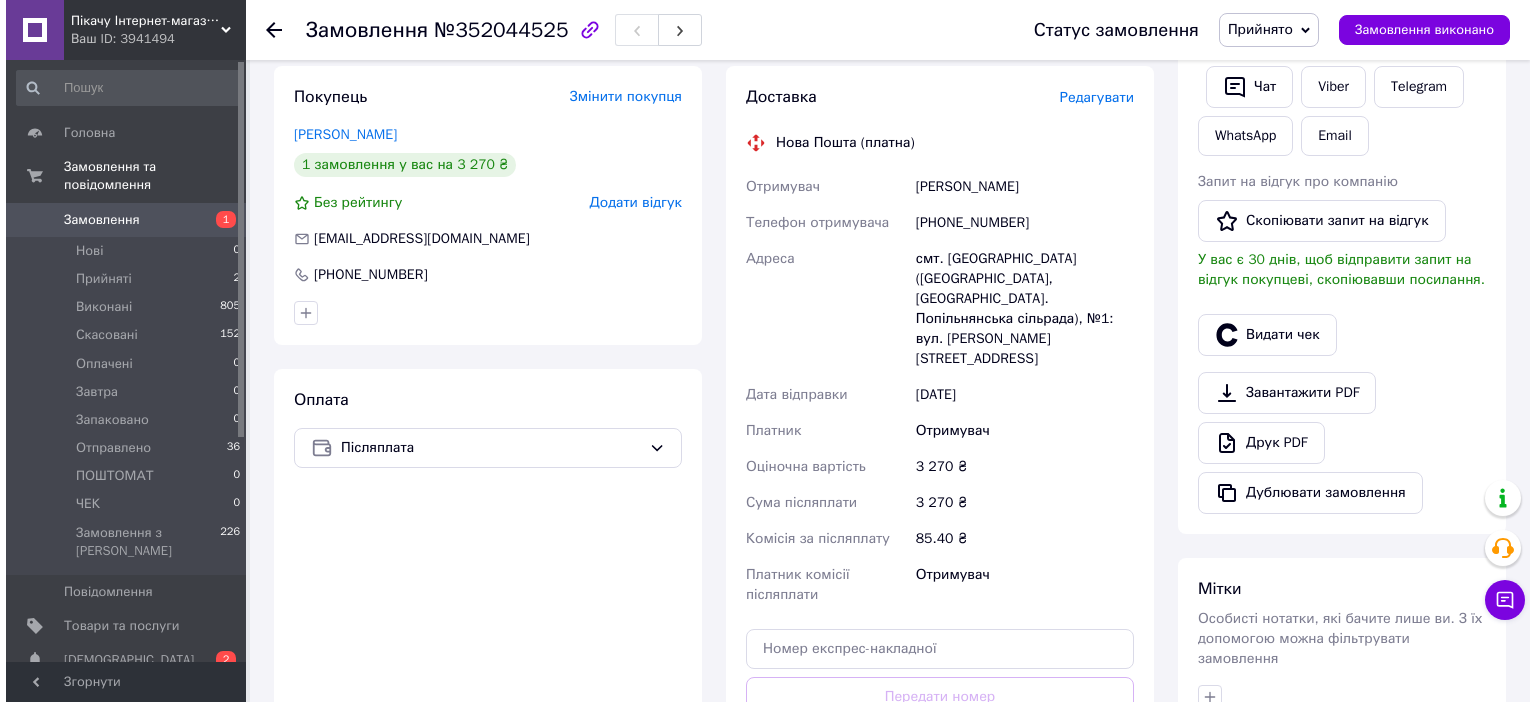 scroll, scrollTop: 240, scrollLeft: 0, axis: vertical 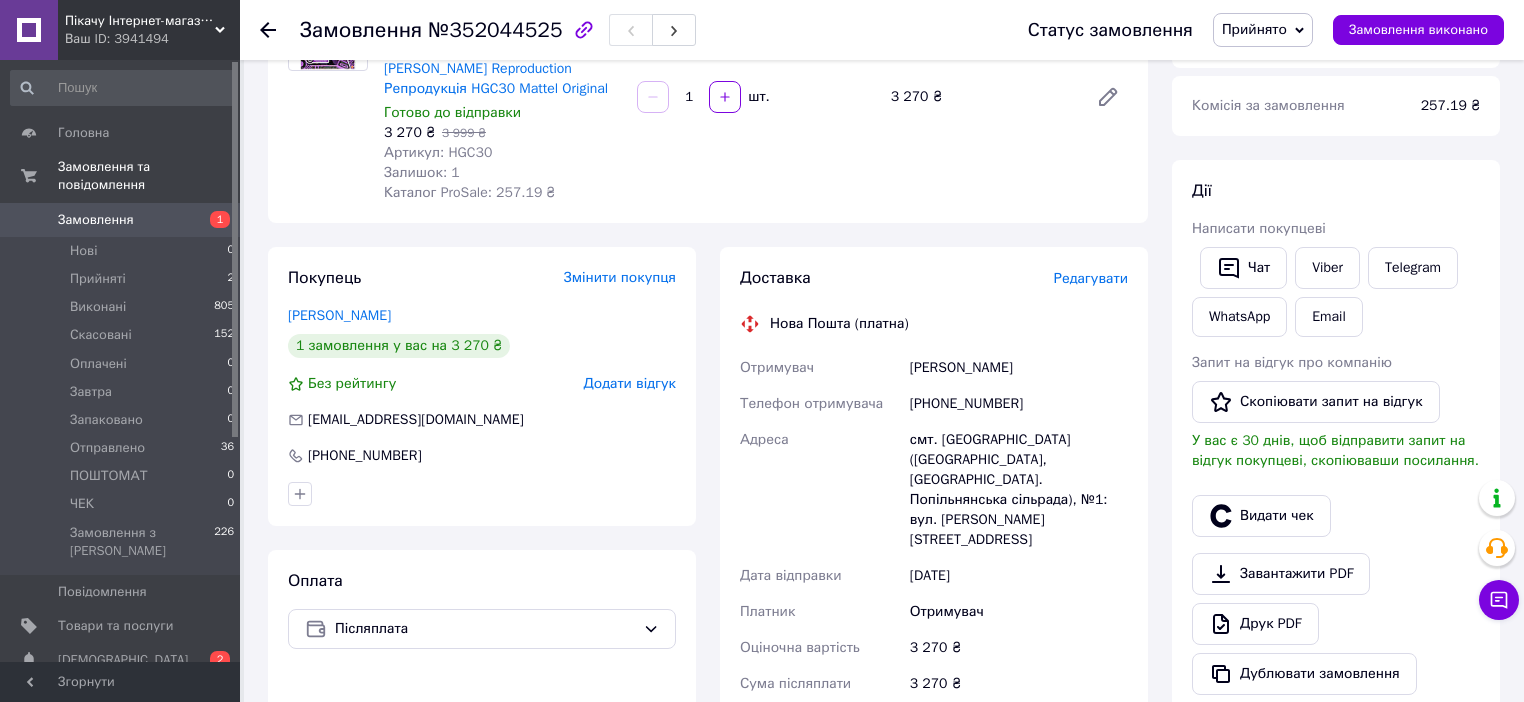 click on "Редагувати" at bounding box center [1091, 278] 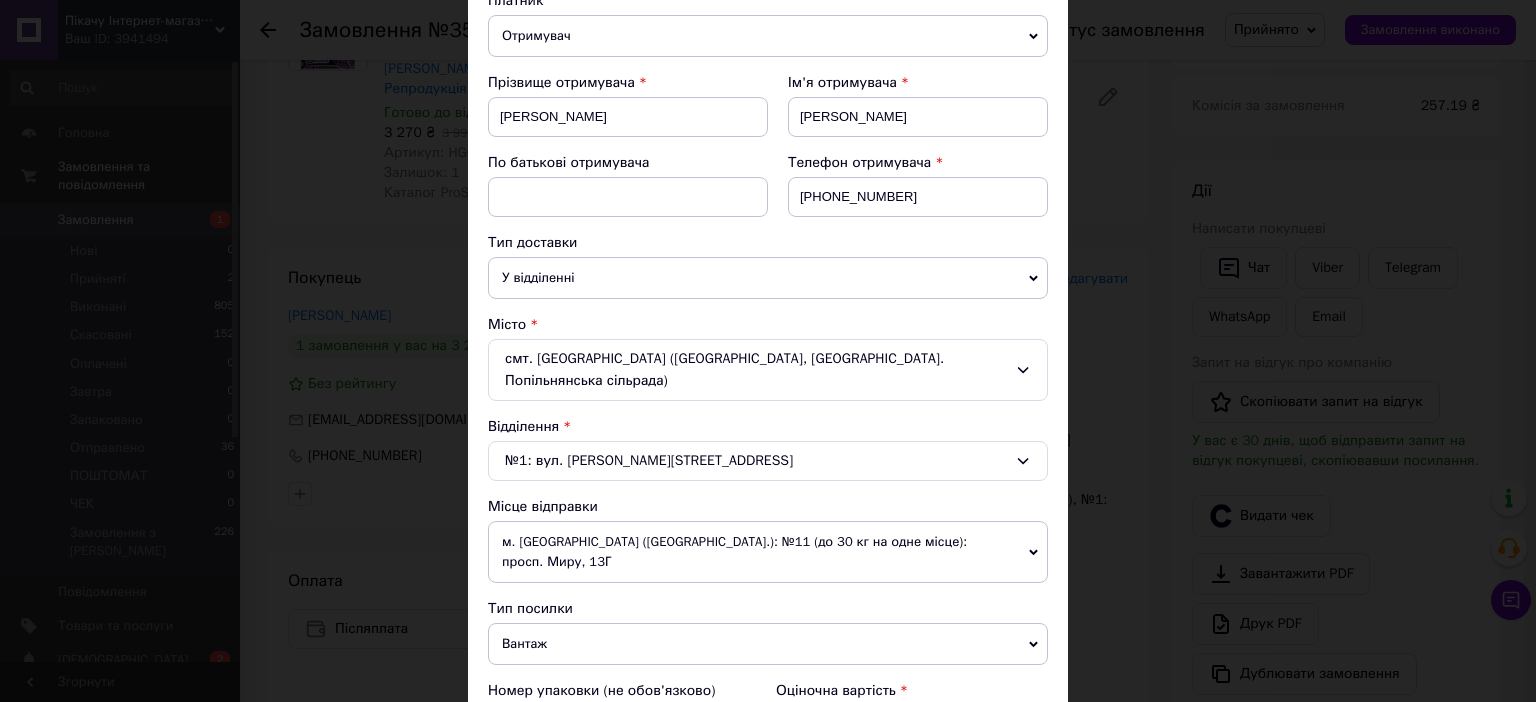 scroll, scrollTop: 320, scrollLeft: 0, axis: vertical 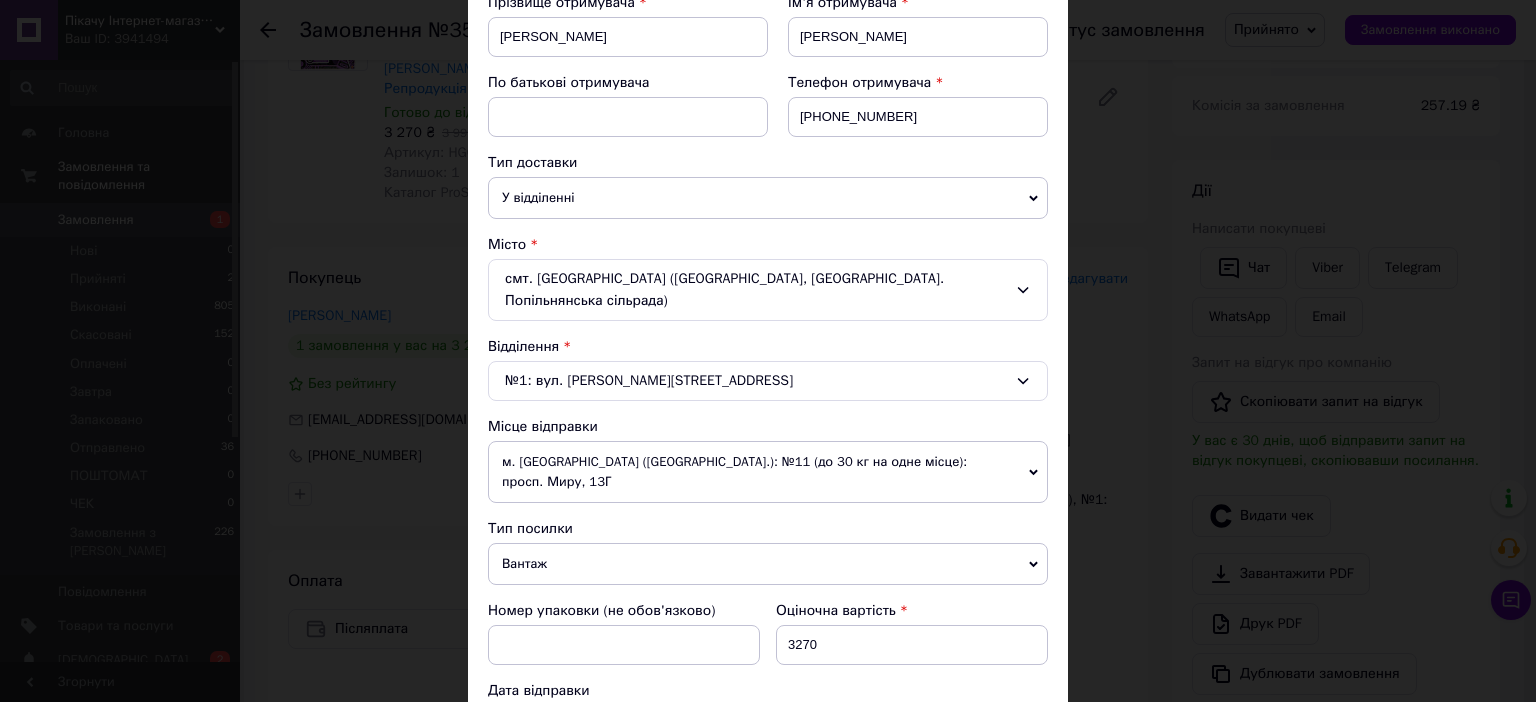click on "м. [GEOGRAPHIC_DATA] ([GEOGRAPHIC_DATA].): №11 (до 30 кг на одне місце): просп. Миру, 13Г" at bounding box center (768, 472) 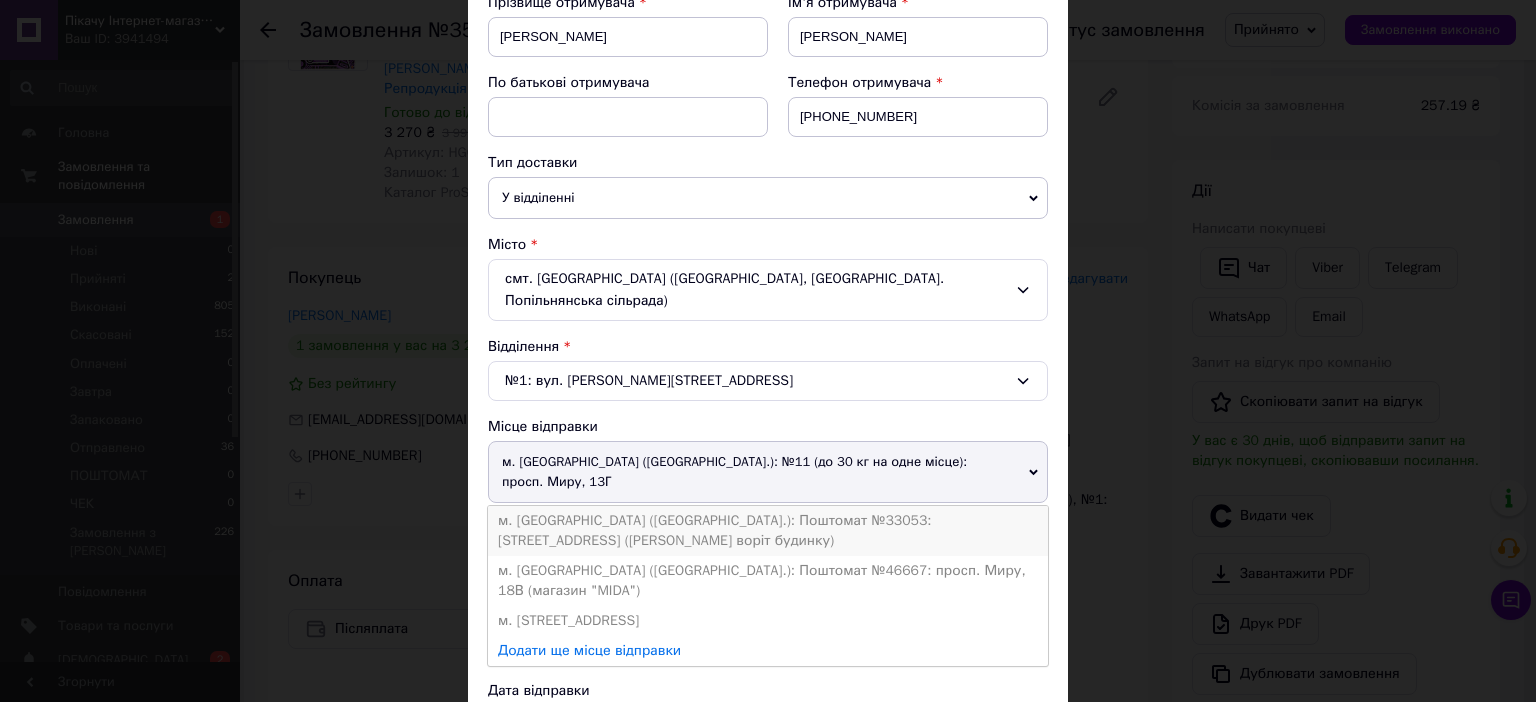 click on "м. [GEOGRAPHIC_DATA] ([GEOGRAPHIC_DATA].): Поштомат №33053: [STREET_ADDRESS] ([PERSON_NAME] воріт будинку)" at bounding box center (768, 531) 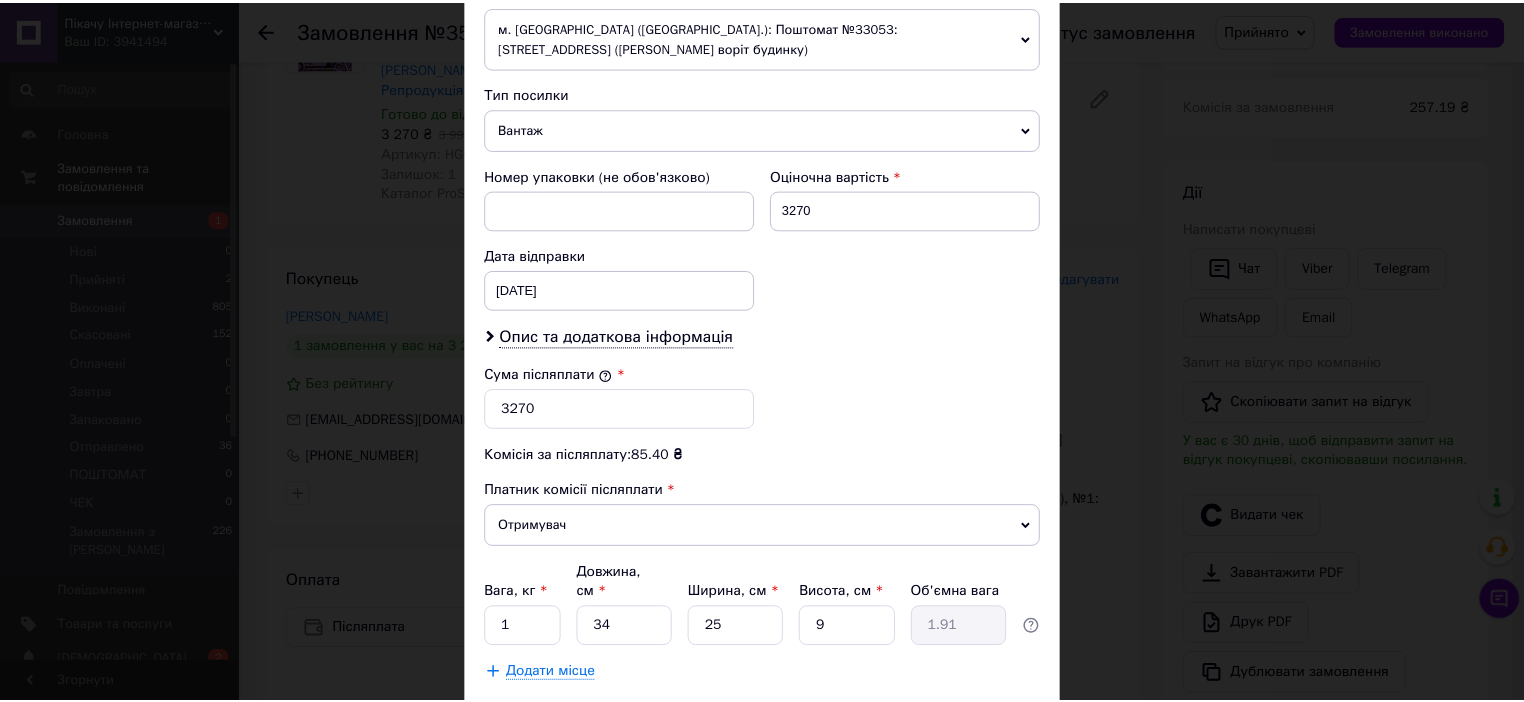 scroll, scrollTop: 859, scrollLeft: 0, axis: vertical 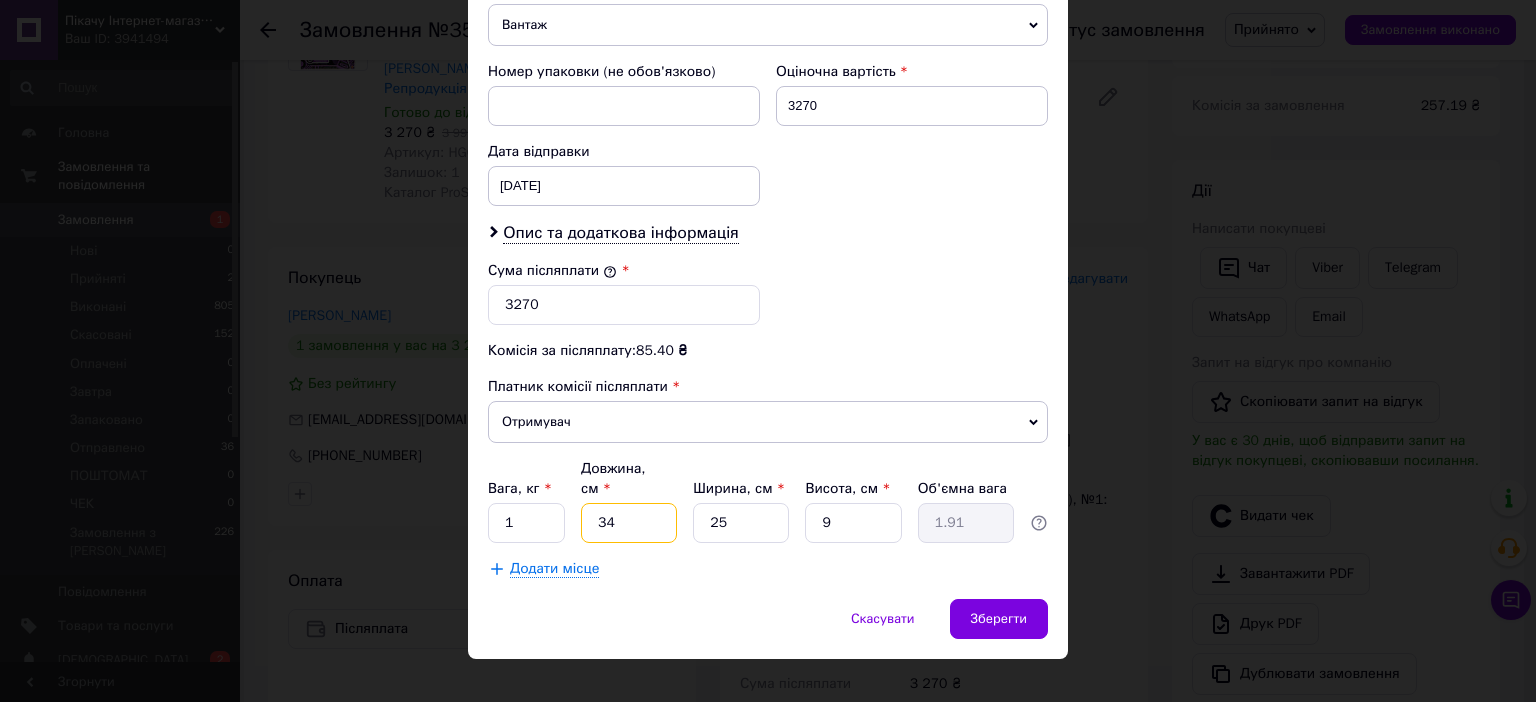 click on "34" at bounding box center (629, 523) 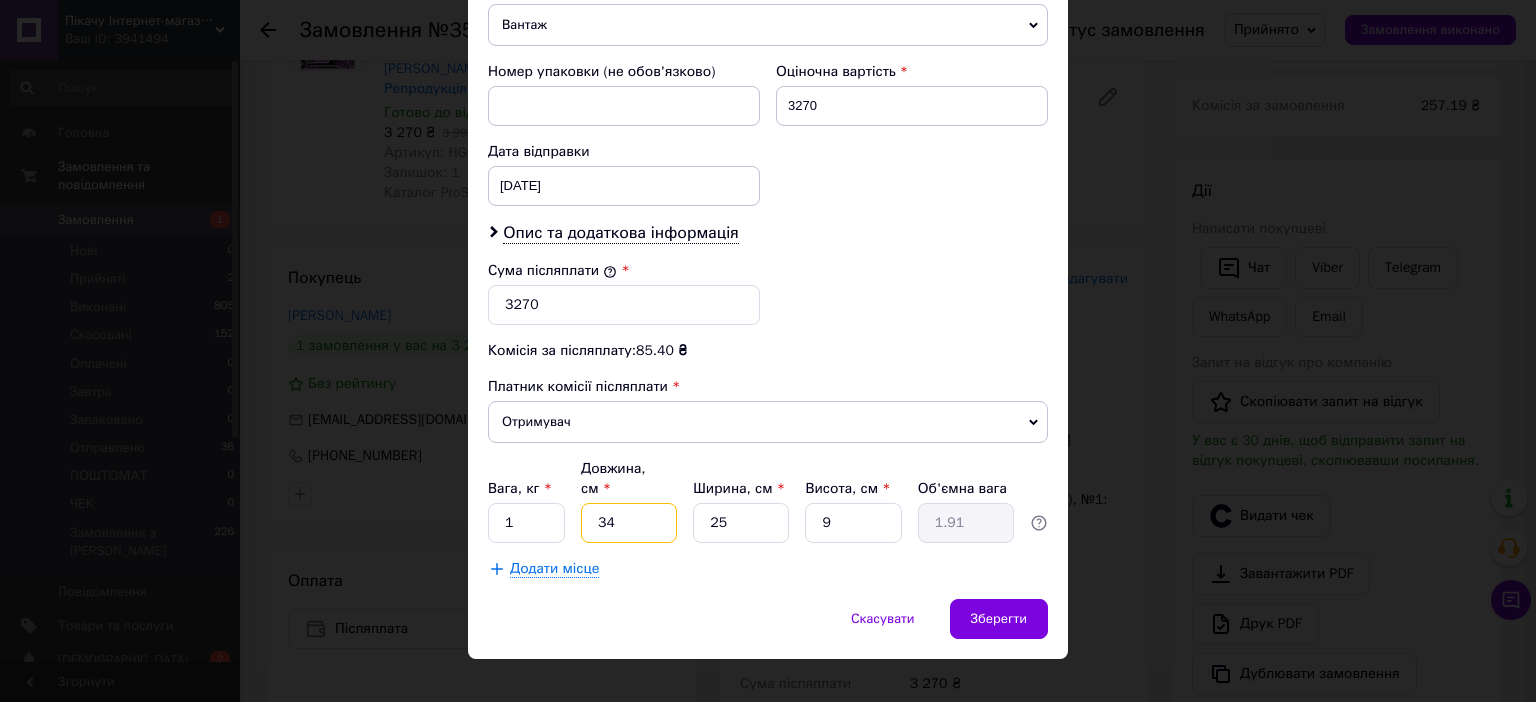 type on "3" 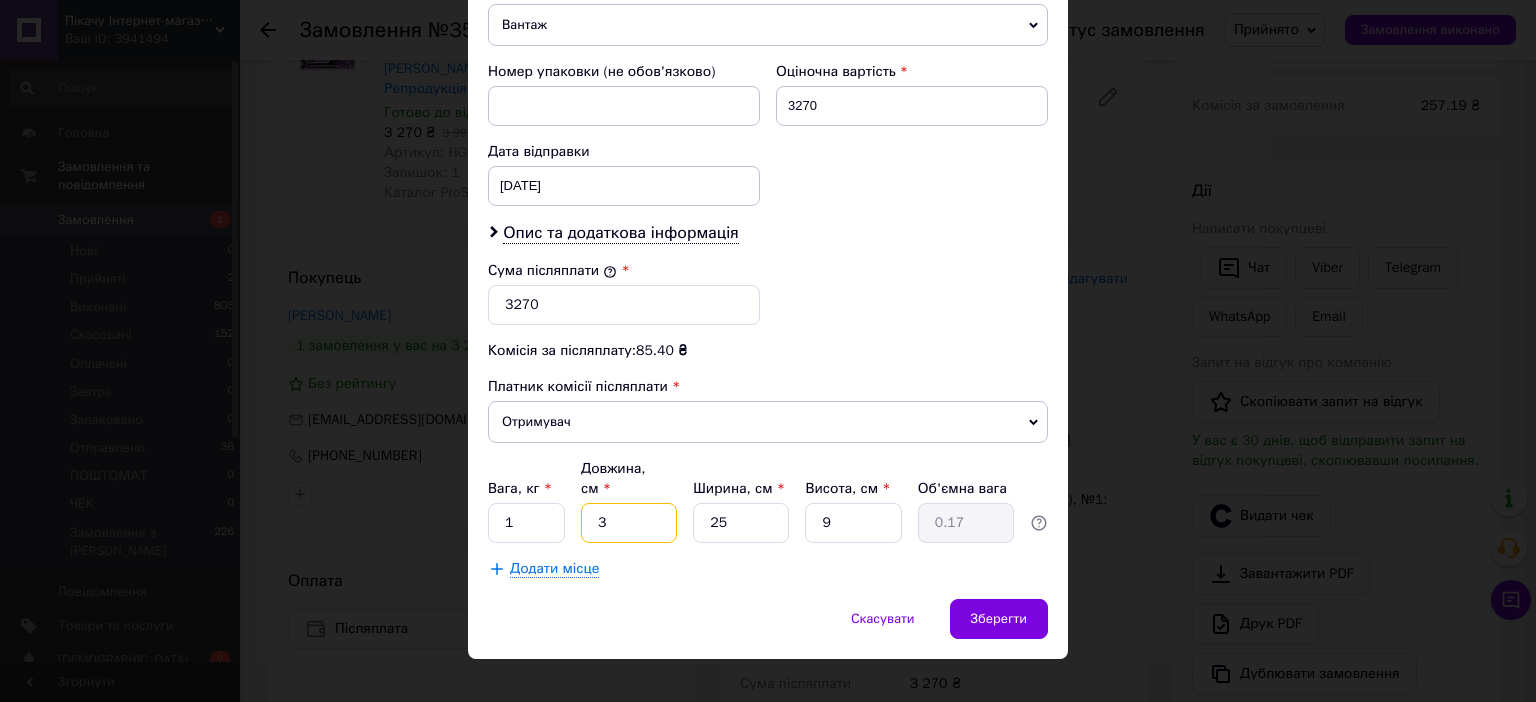 type on "30" 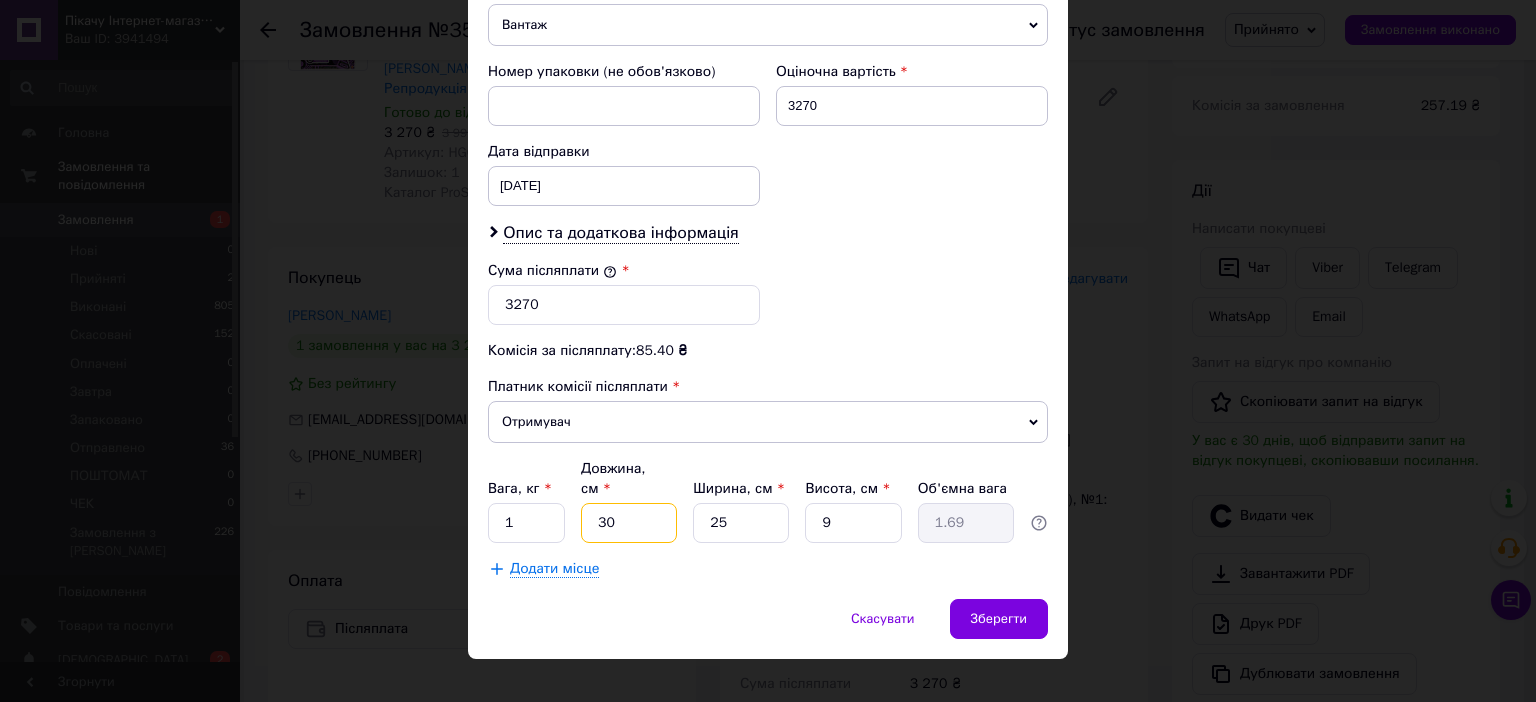 type on "30" 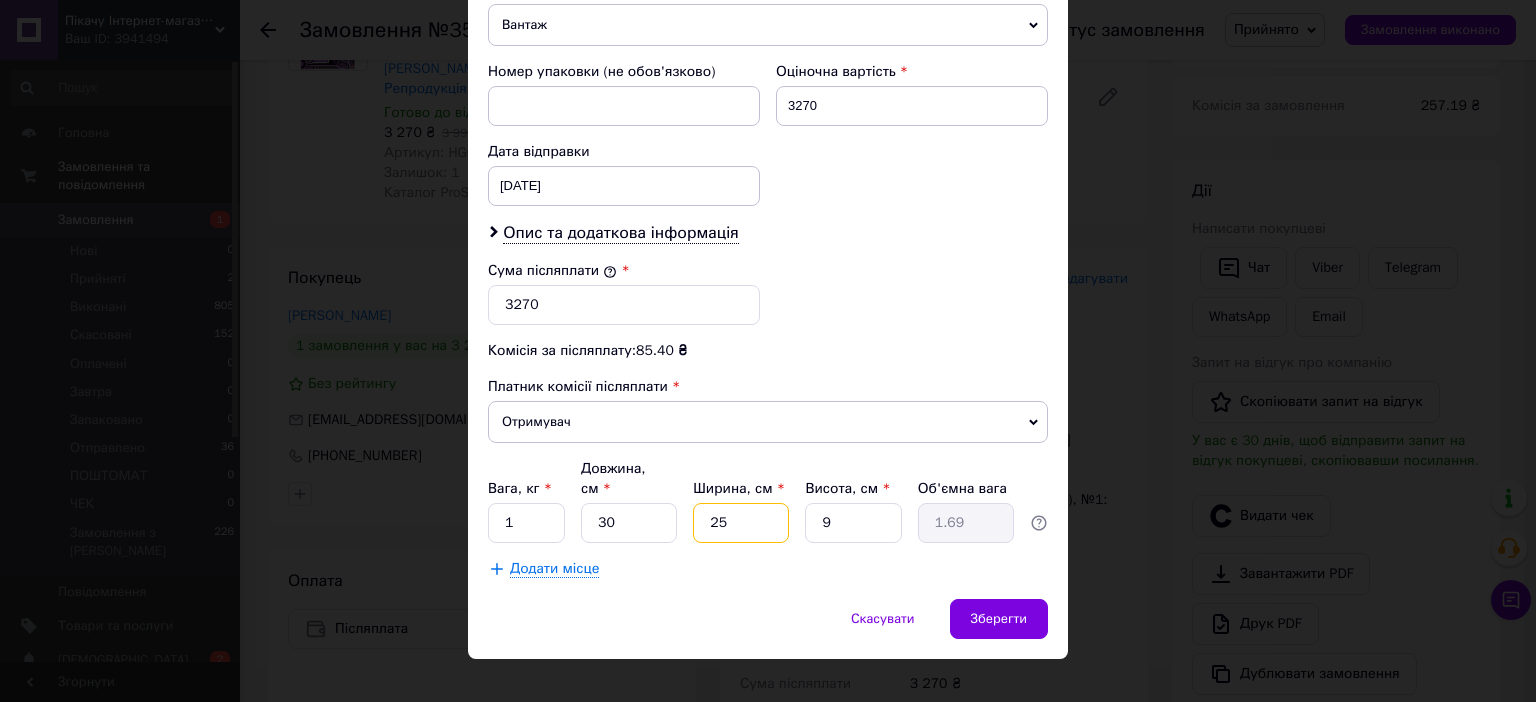 click on "25" at bounding box center [741, 523] 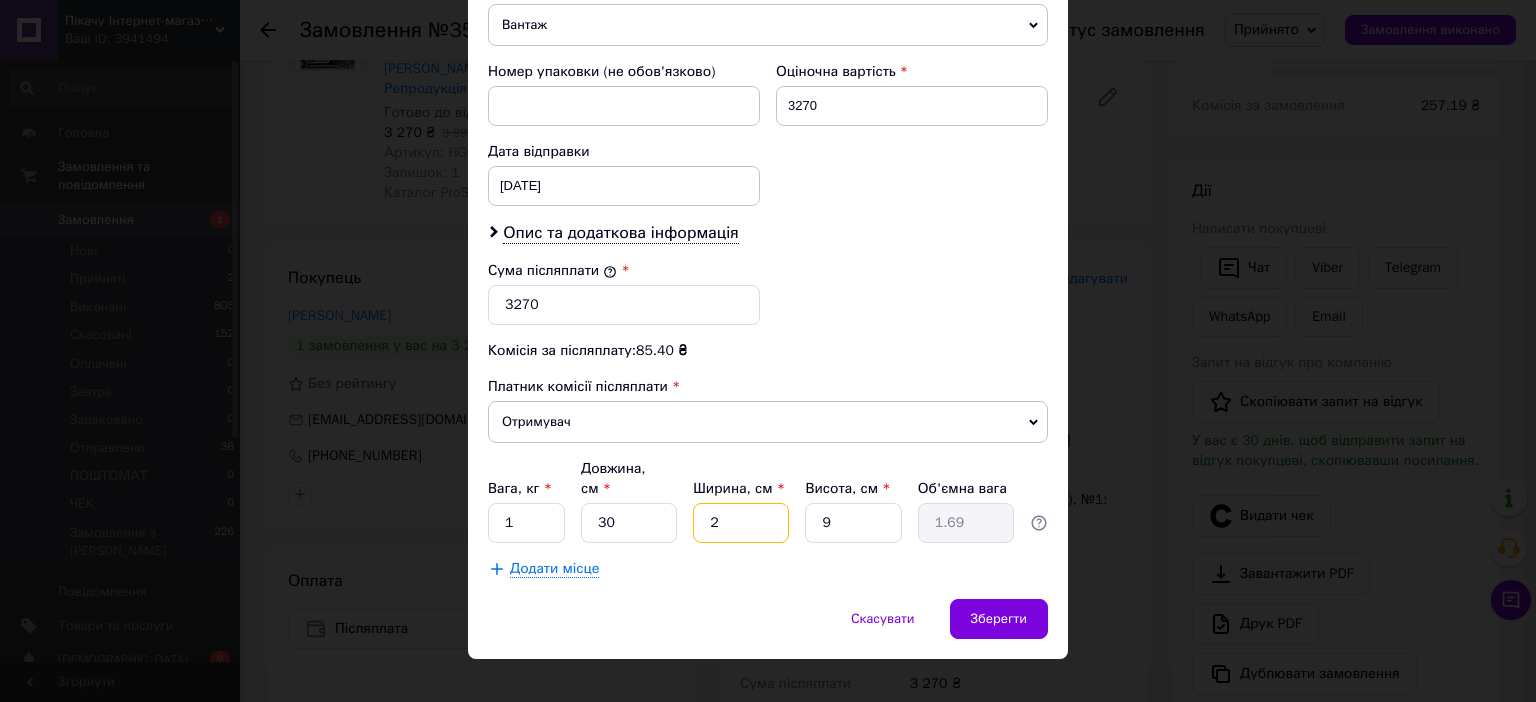 type on "0.14" 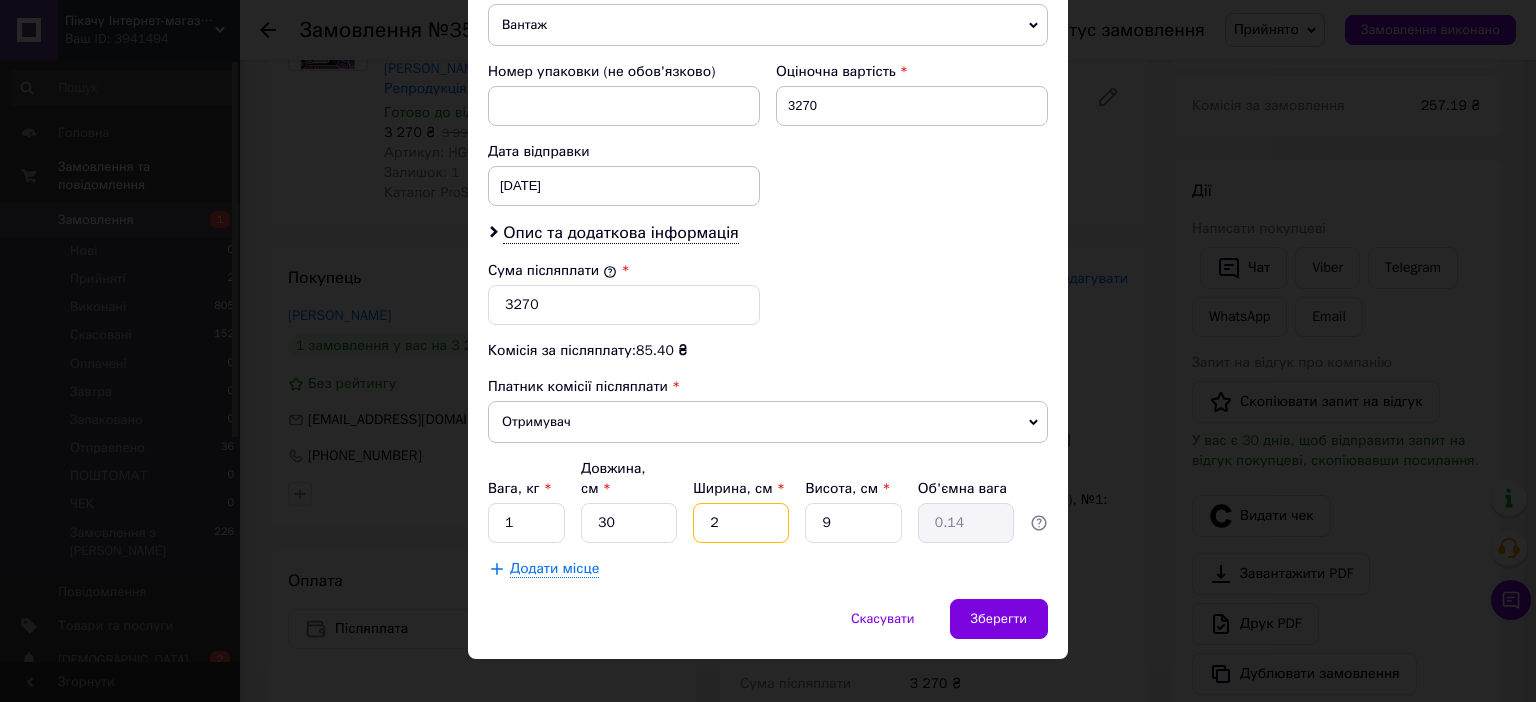 type on "20" 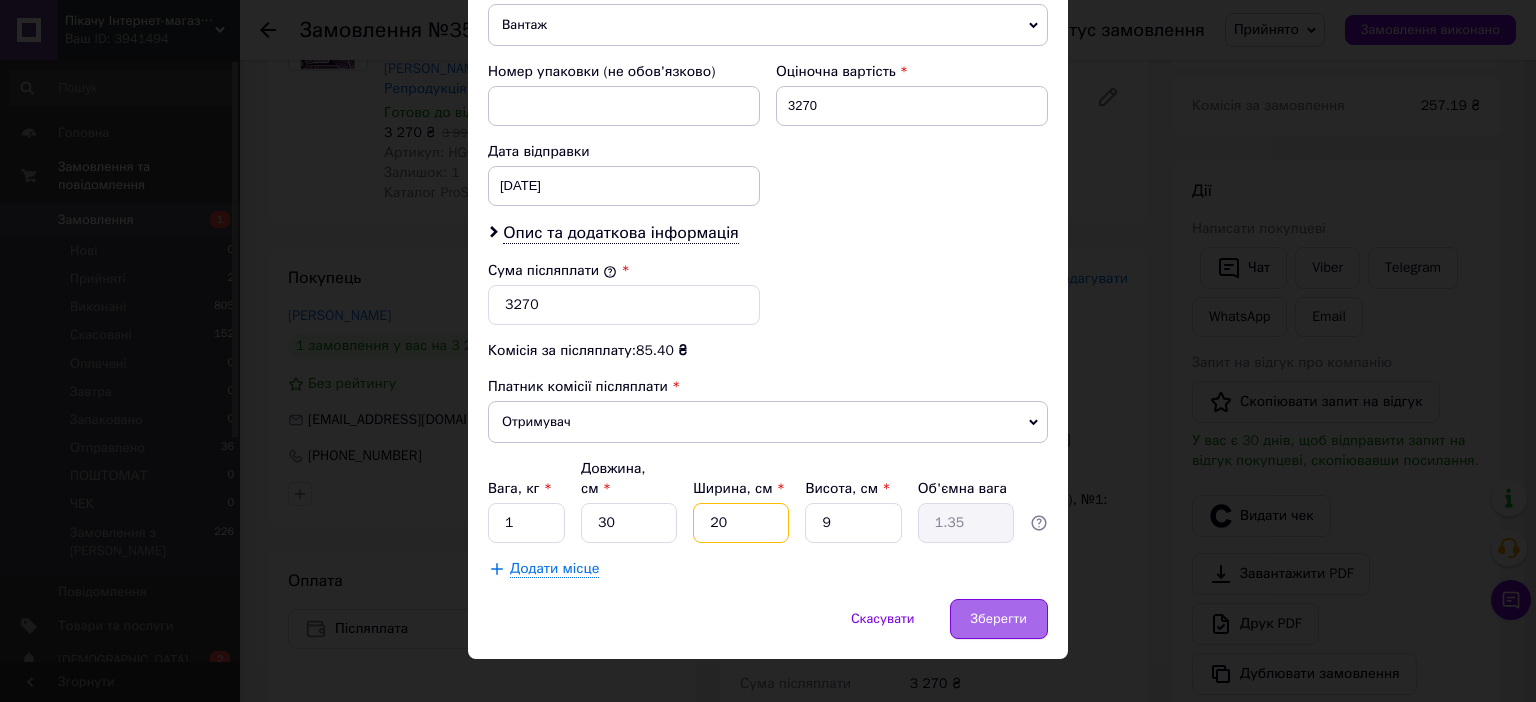 type on "20" 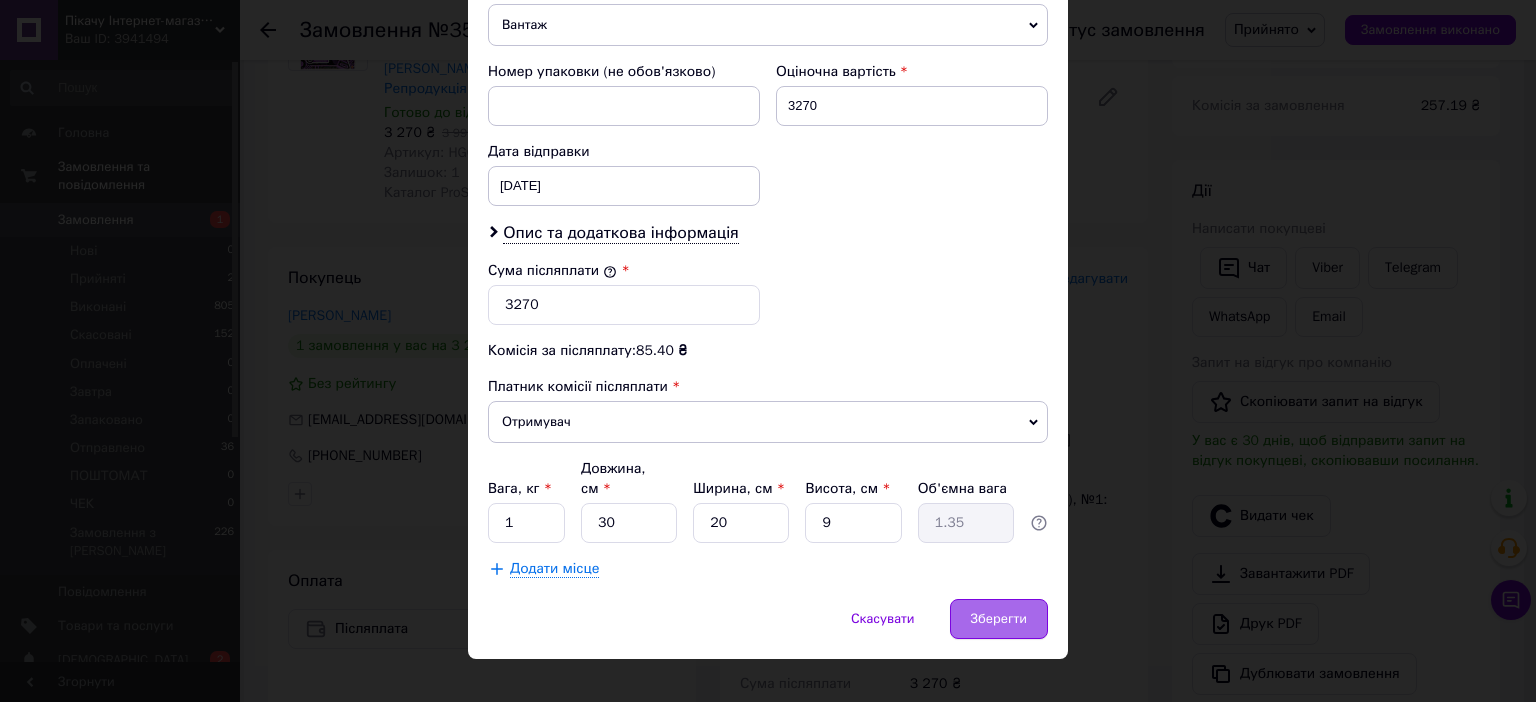 click on "Зберегти" at bounding box center [999, 619] 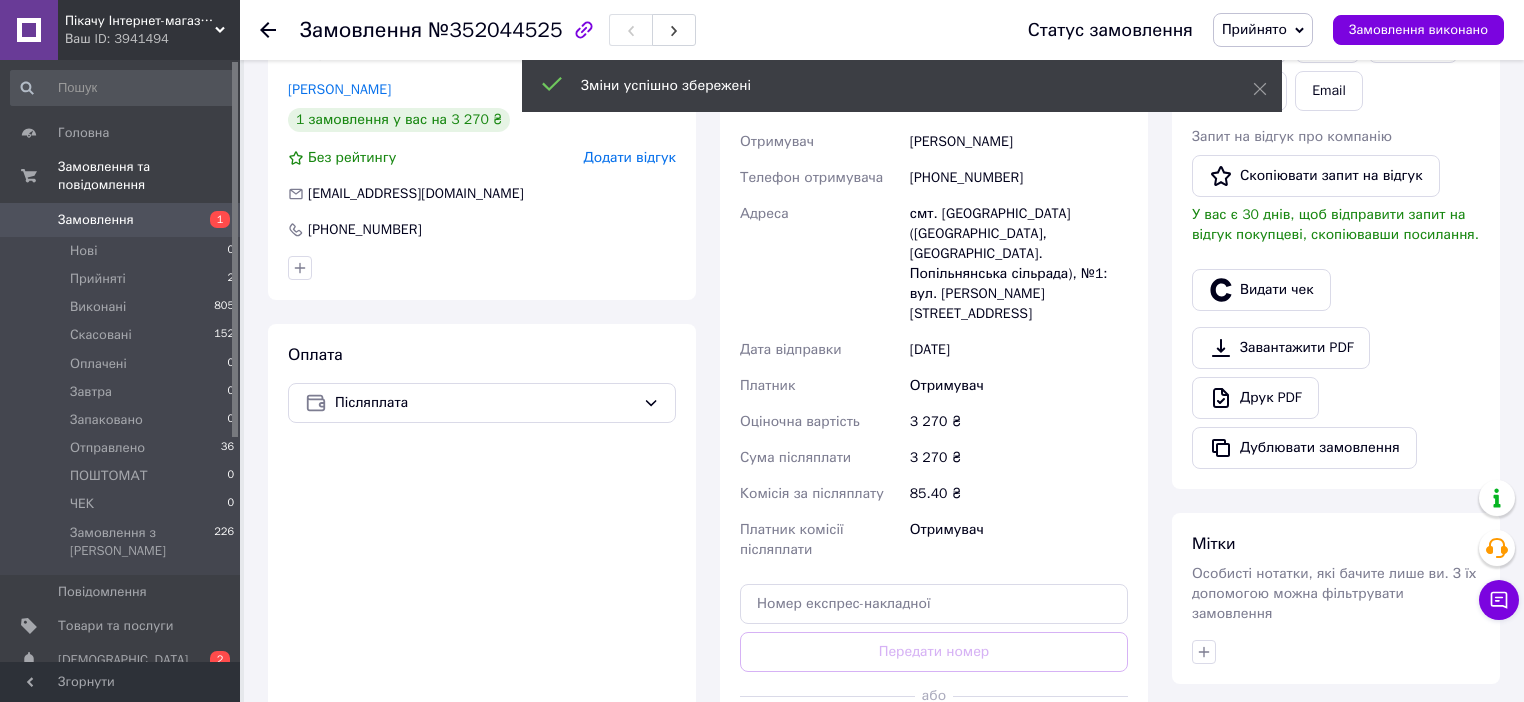 scroll, scrollTop: 560, scrollLeft: 0, axis: vertical 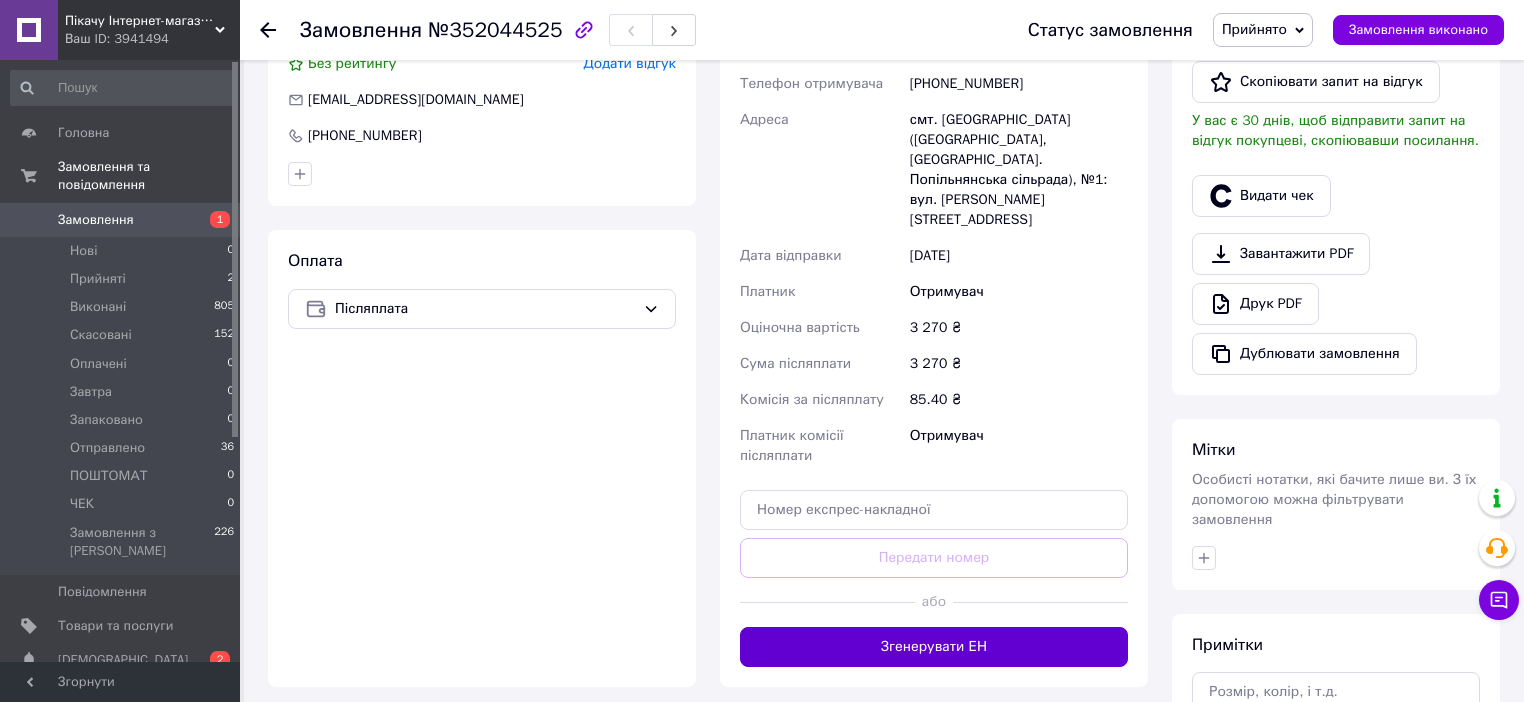 click on "Згенерувати ЕН" at bounding box center [934, 647] 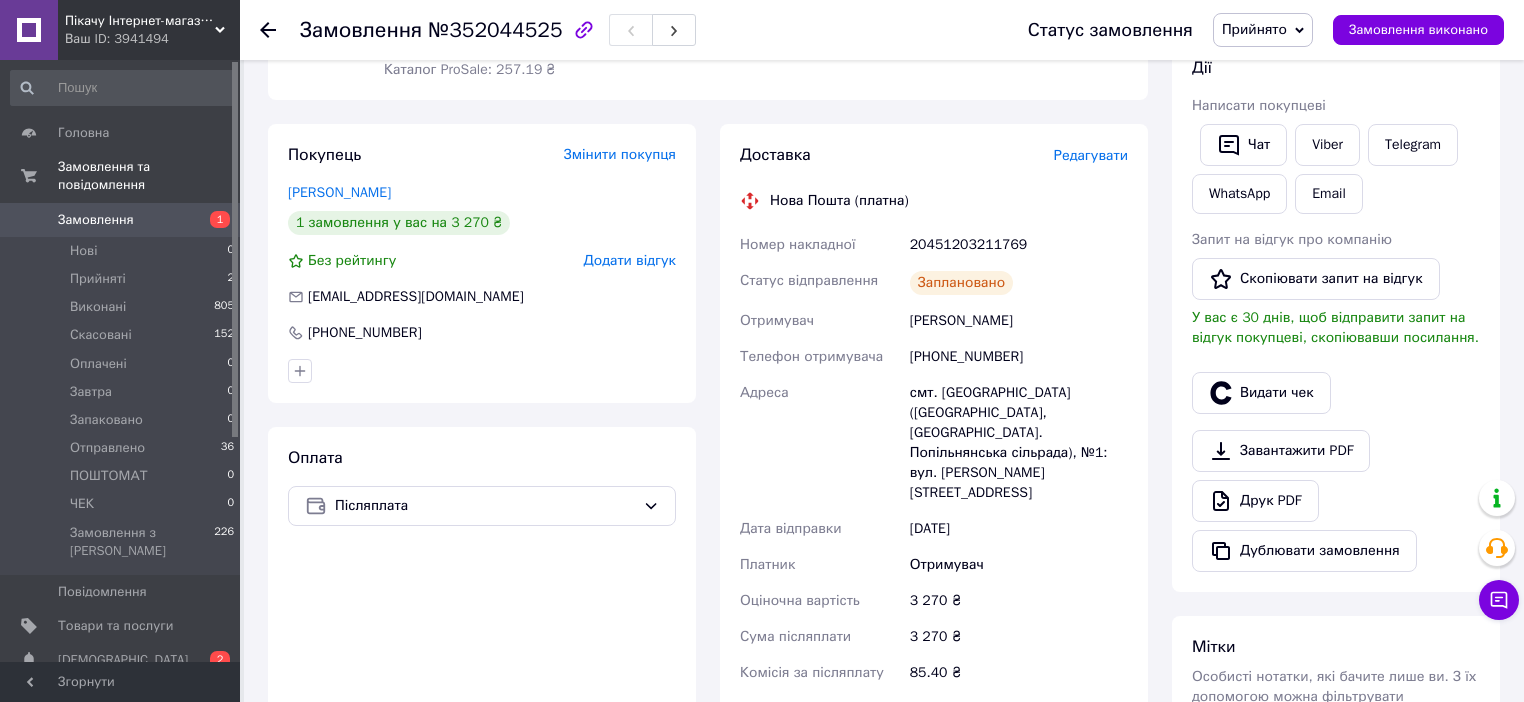 scroll, scrollTop: 240, scrollLeft: 0, axis: vertical 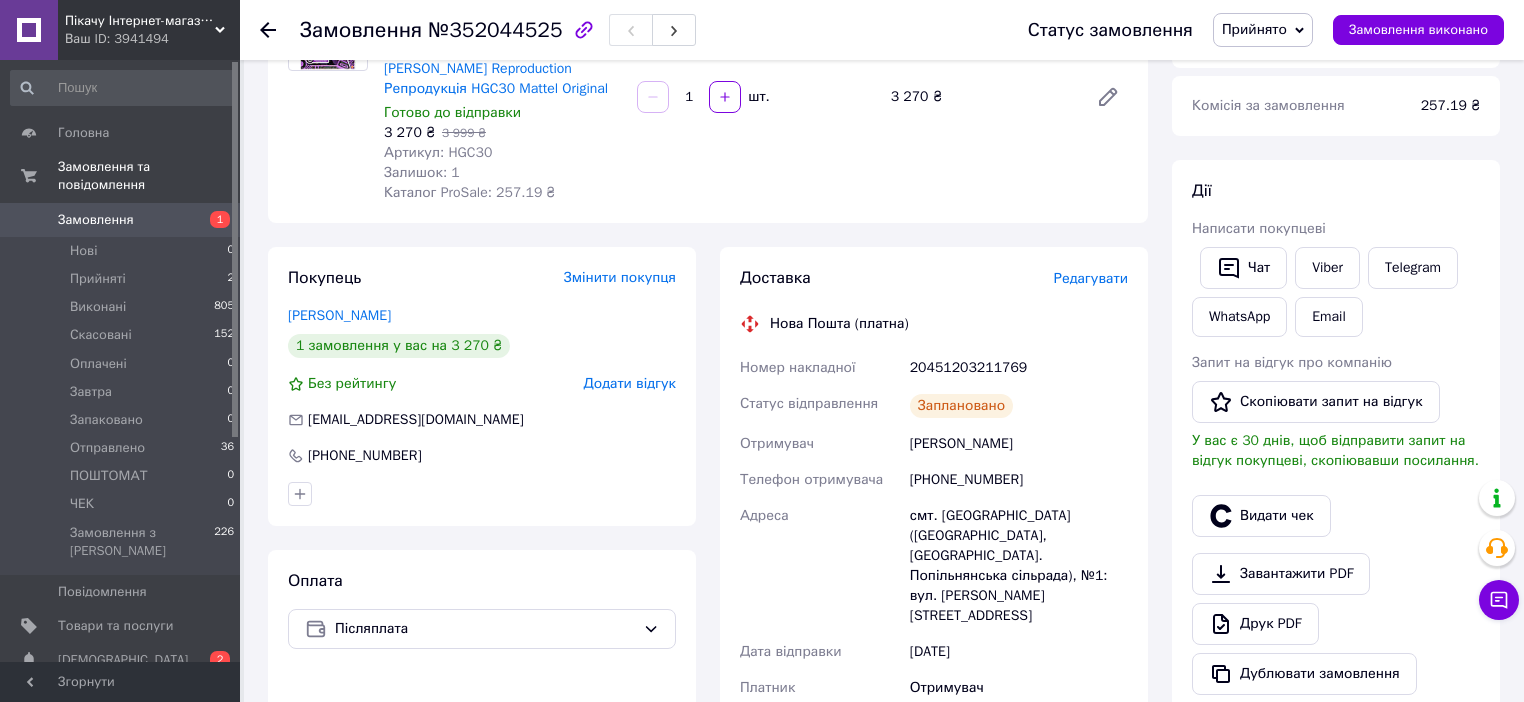 click on "Замовлення №352044525 Статус замовлення Прийнято Виконано Скасовано Оплачено Завтра Запаковано Отправлено ПОШТОМАТ ЧЕК Замовлення виконано" at bounding box center (882, 30) 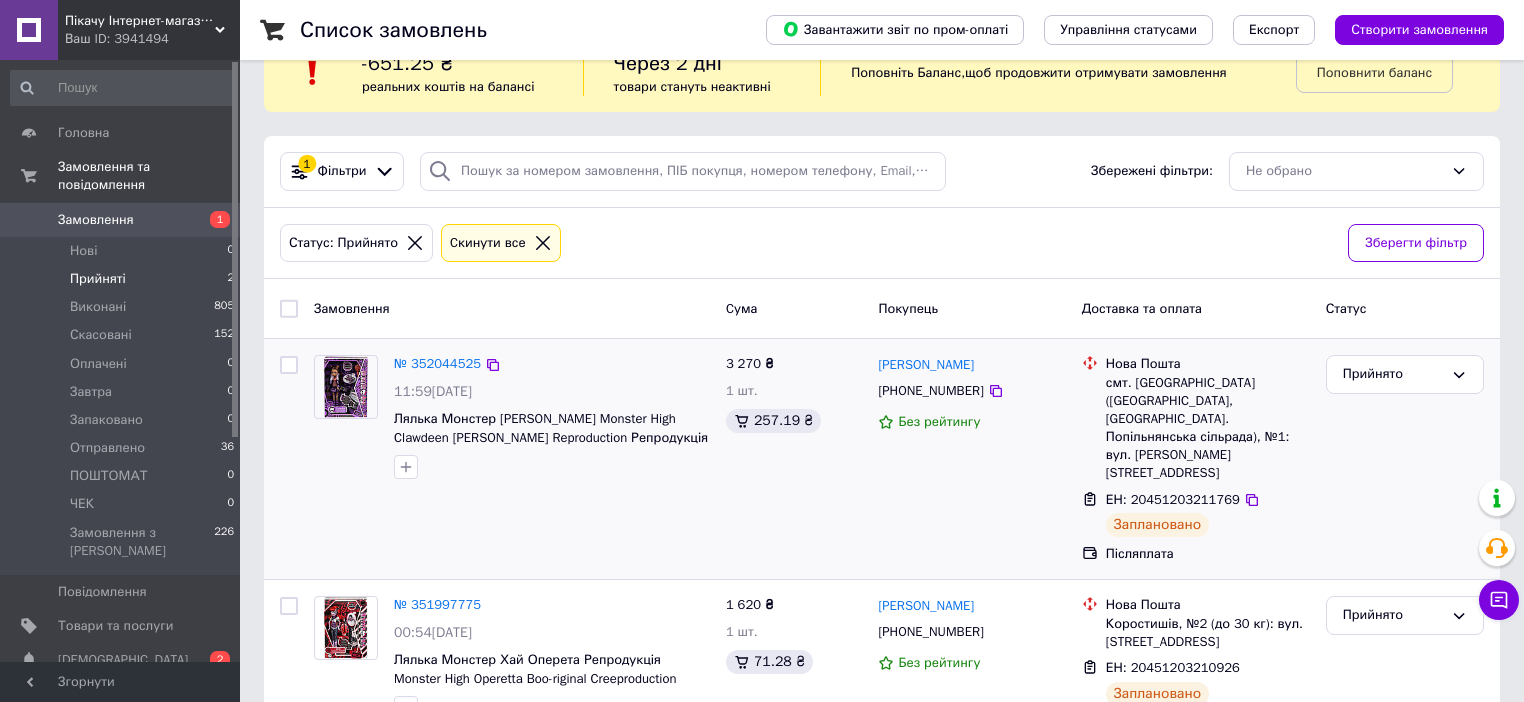 scroll, scrollTop: 81, scrollLeft: 0, axis: vertical 